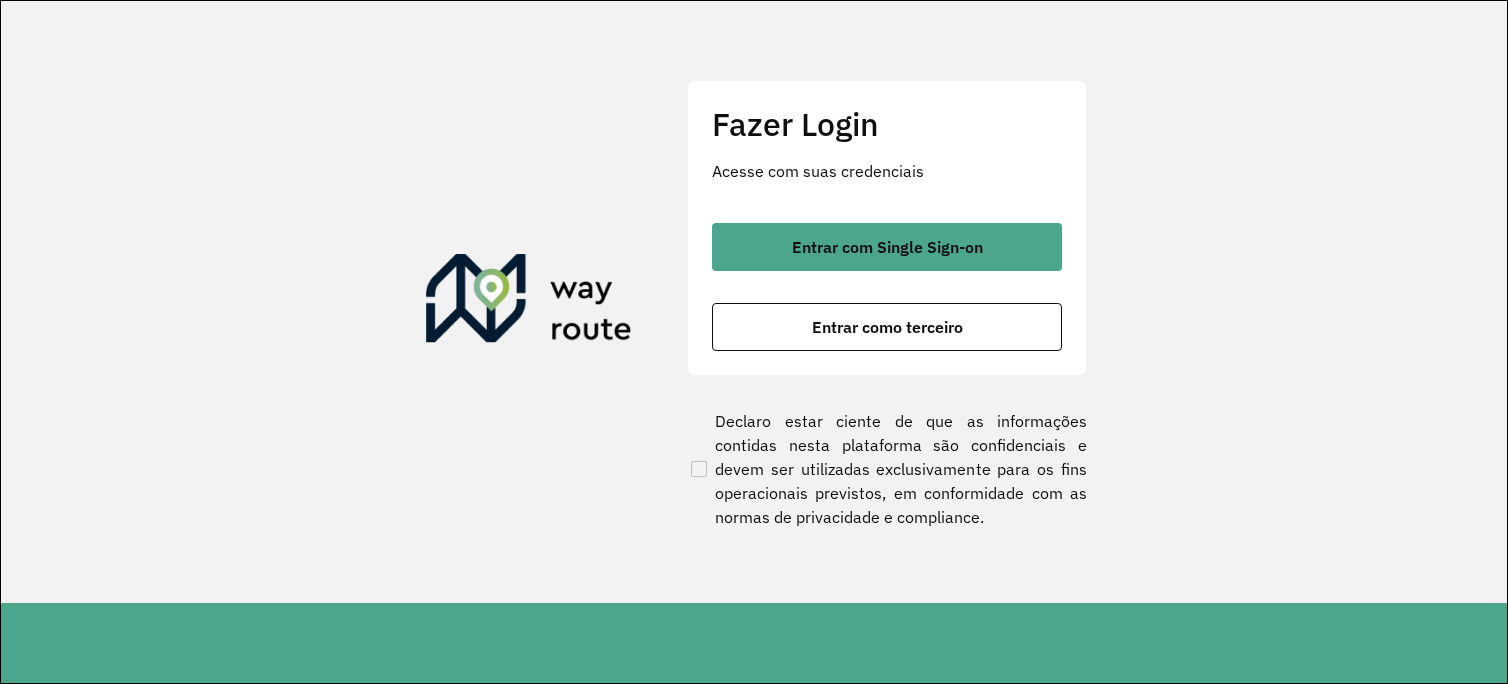 scroll, scrollTop: 0, scrollLeft: 0, axis: both 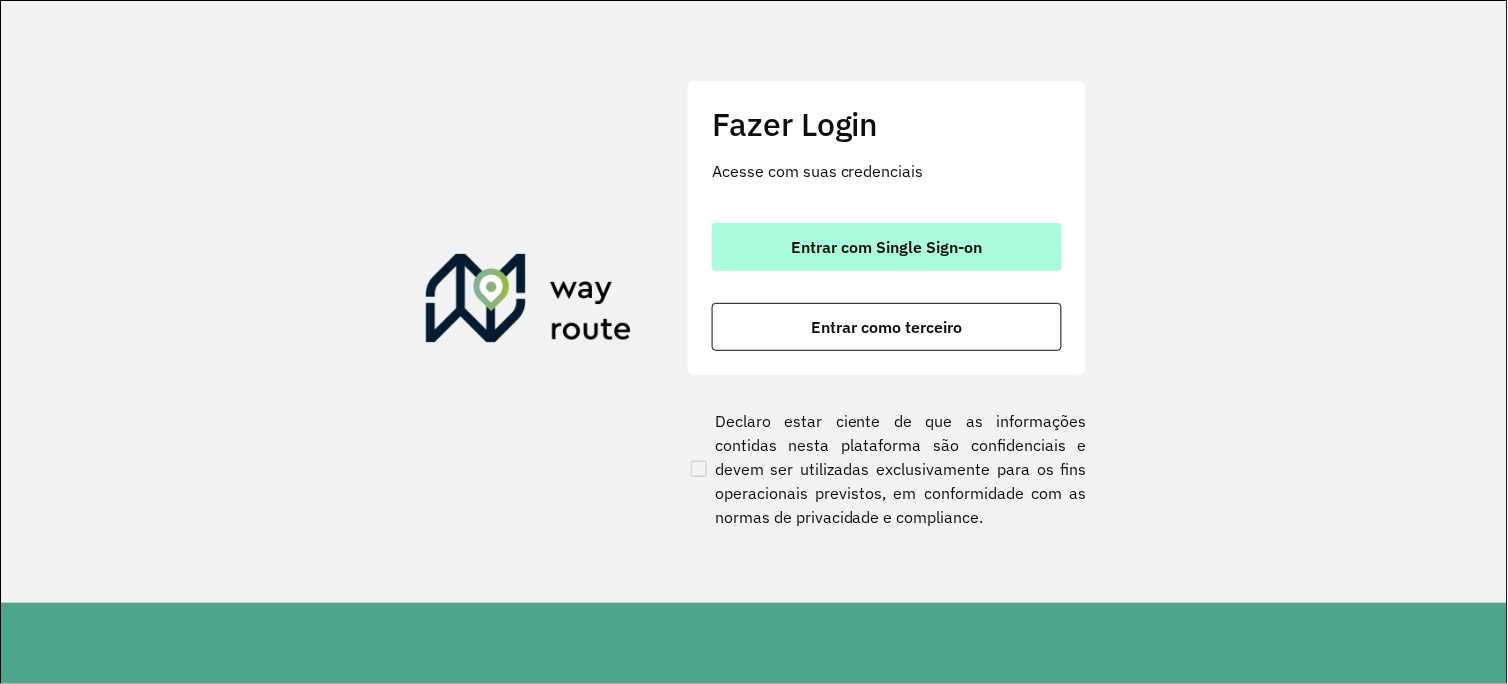 click on "Entrar com Single Sign-on" at bounding box center (887, 247) 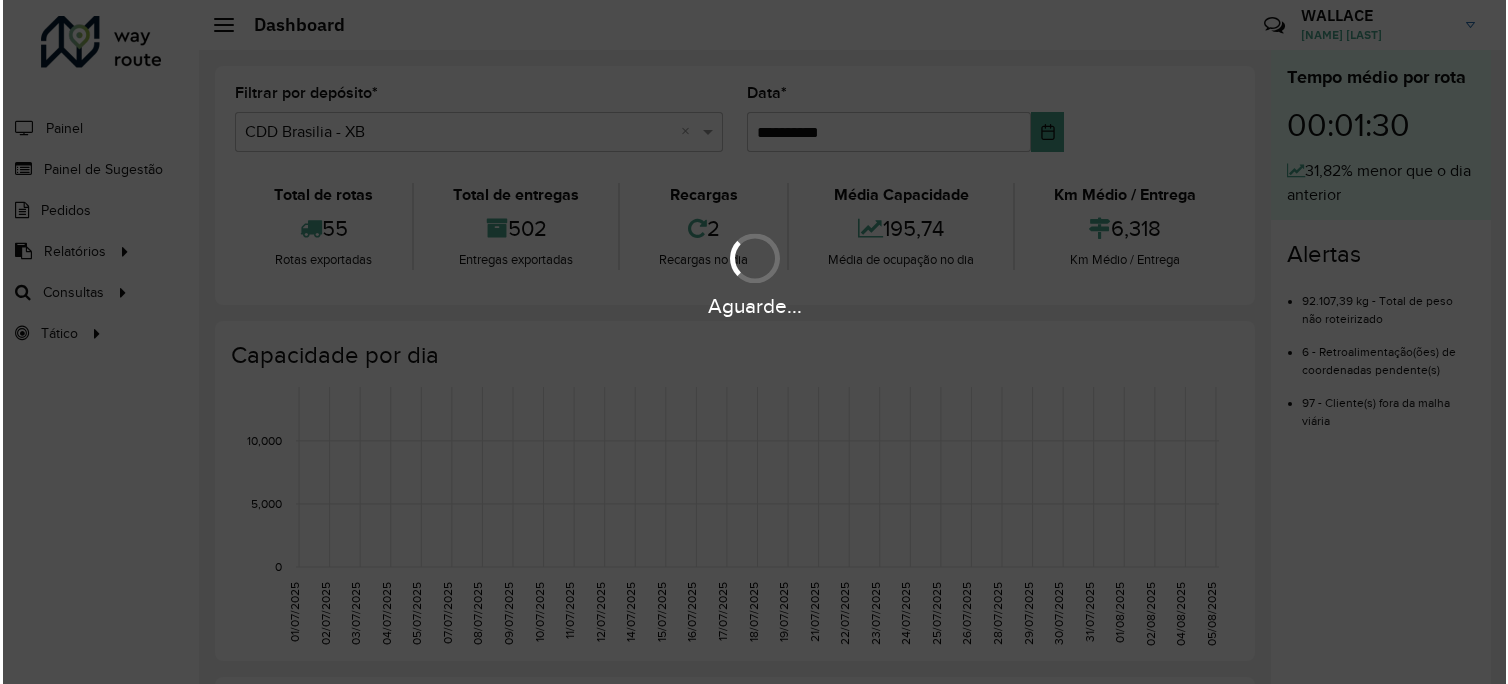 scroll, scrollTop: 0, scrollLeft: 0, axis: both 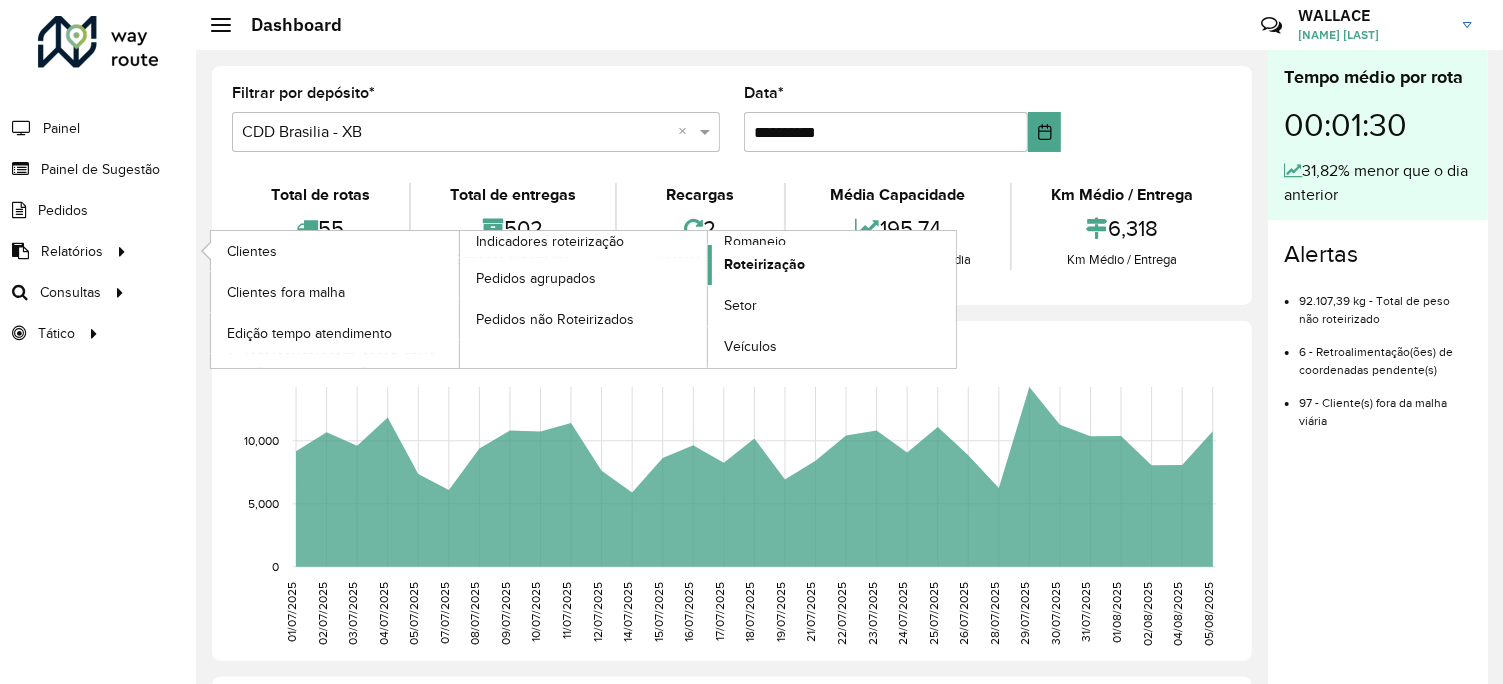 click on "Roteirização" 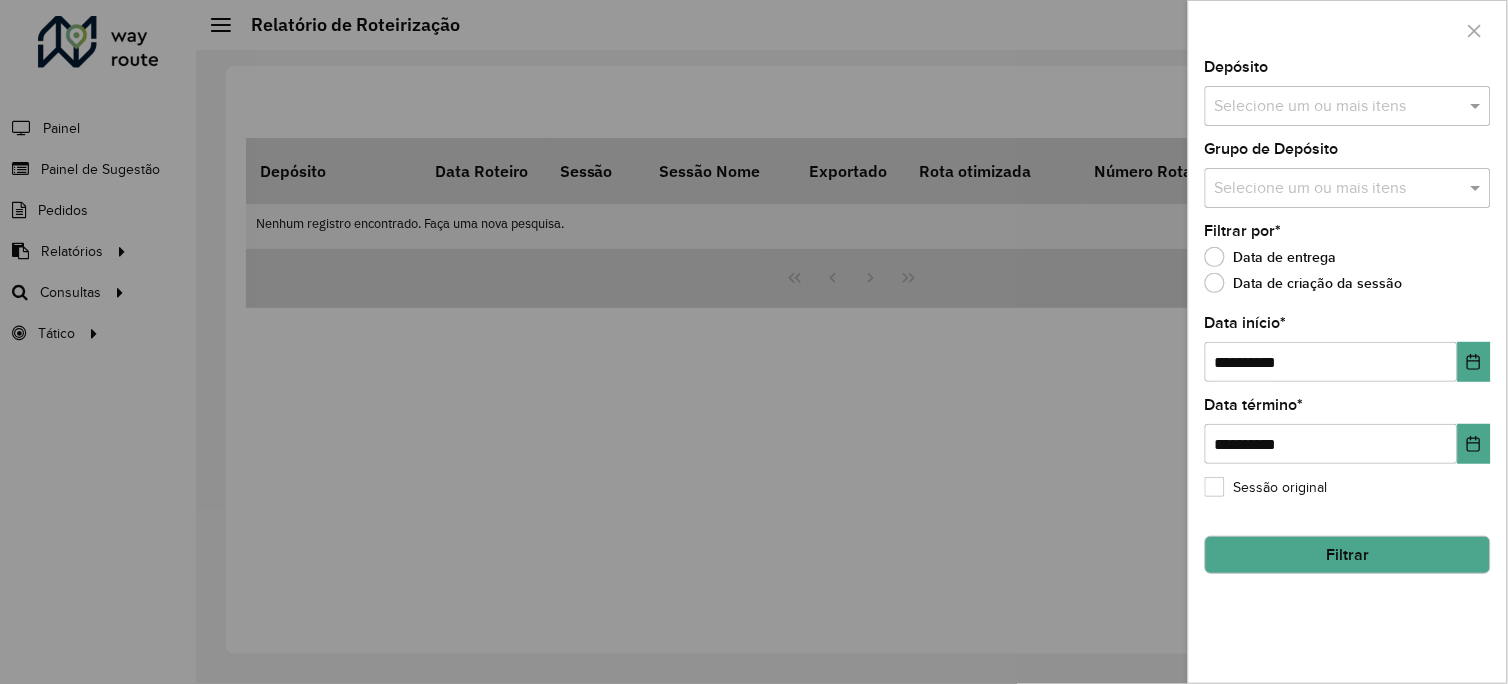 click at bounding box center [1338, 107] 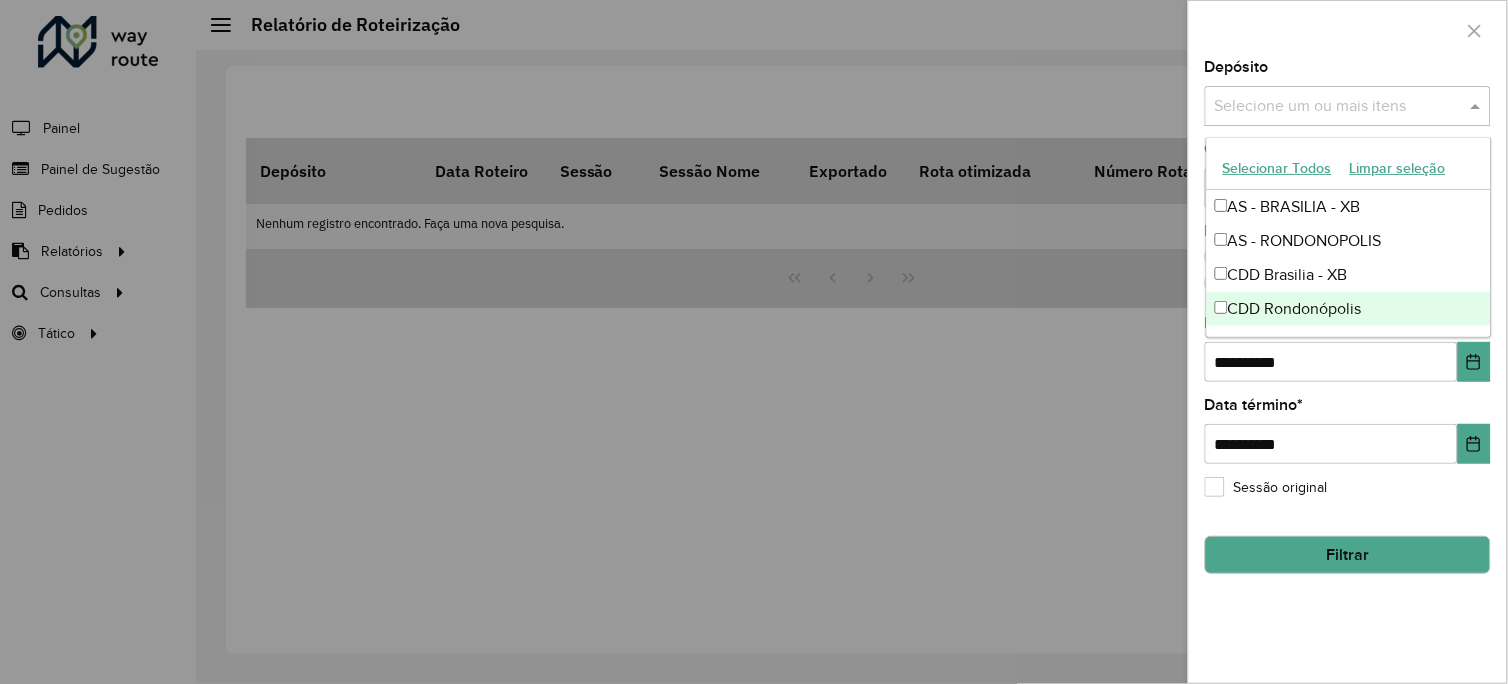 click at bounding box center (754, 342) 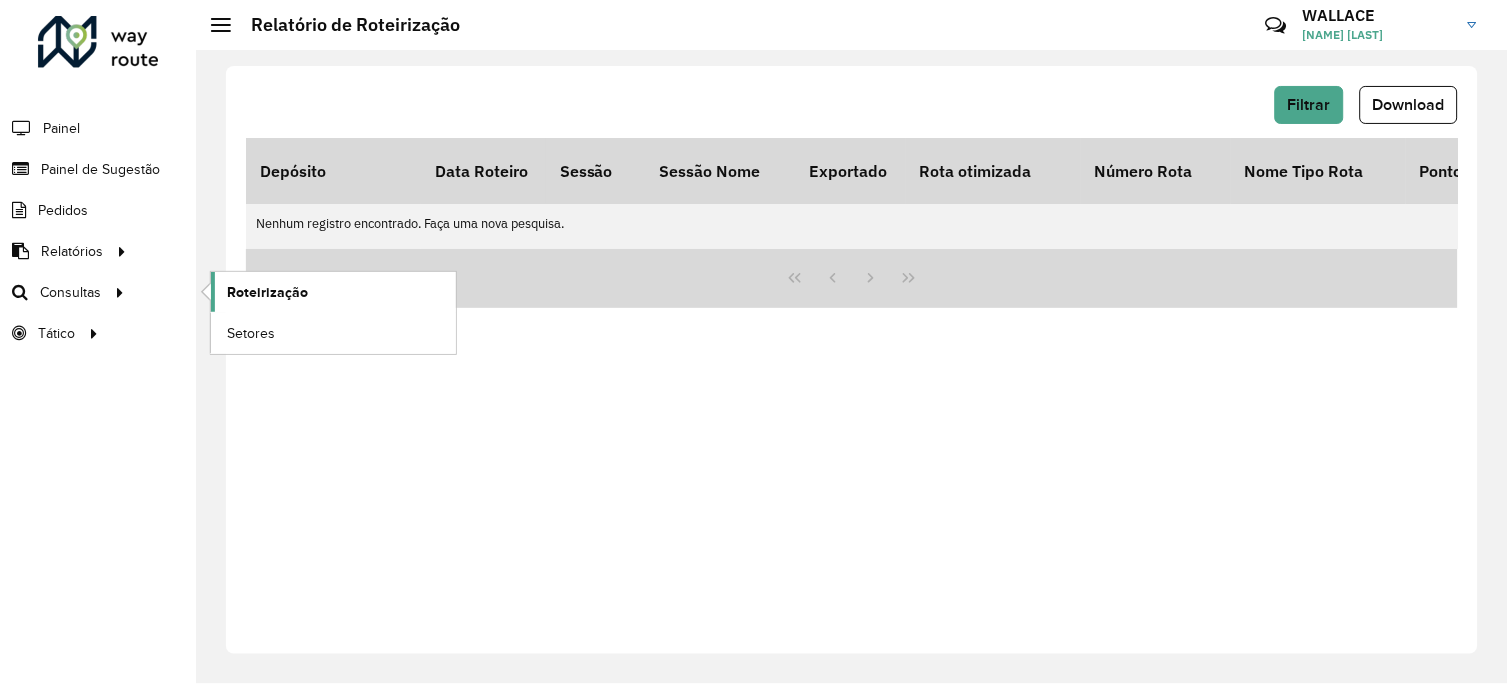click on "Roteirização" 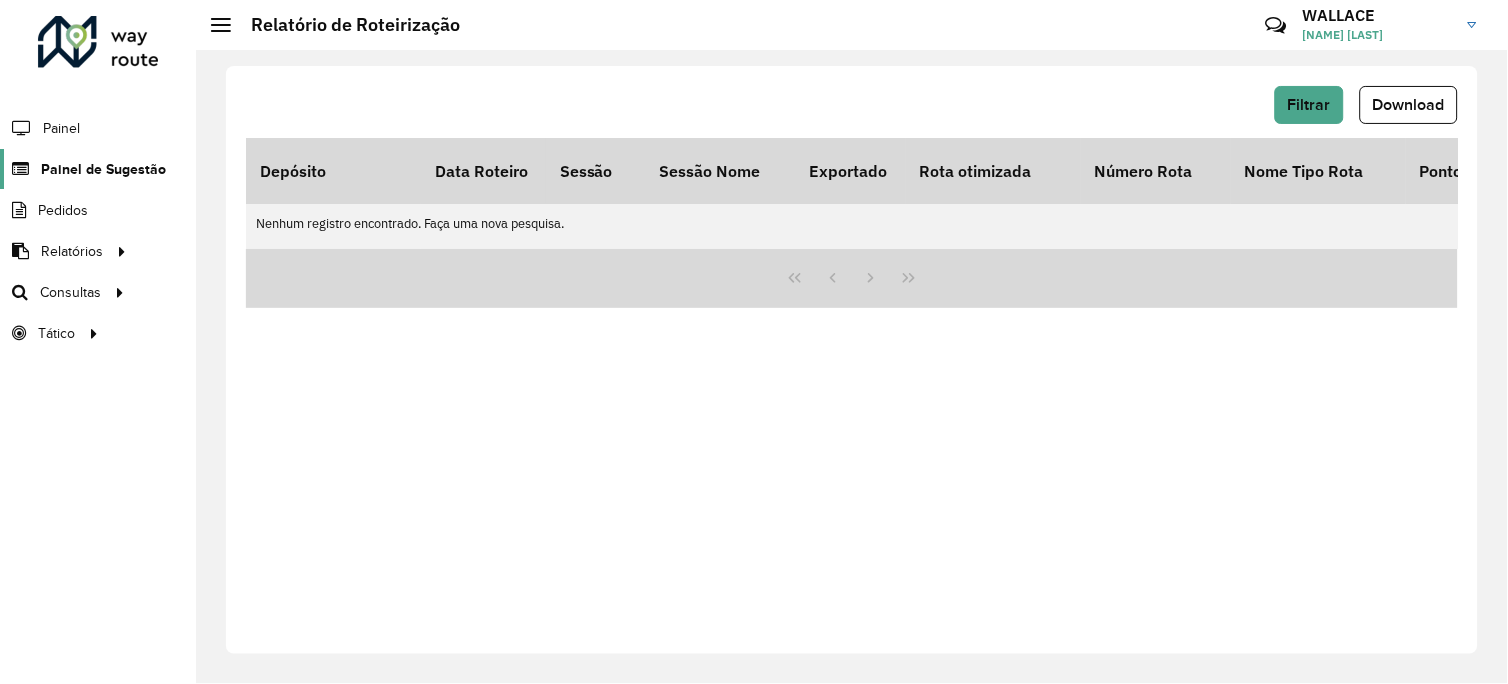 click on "Painel de Sugestão" 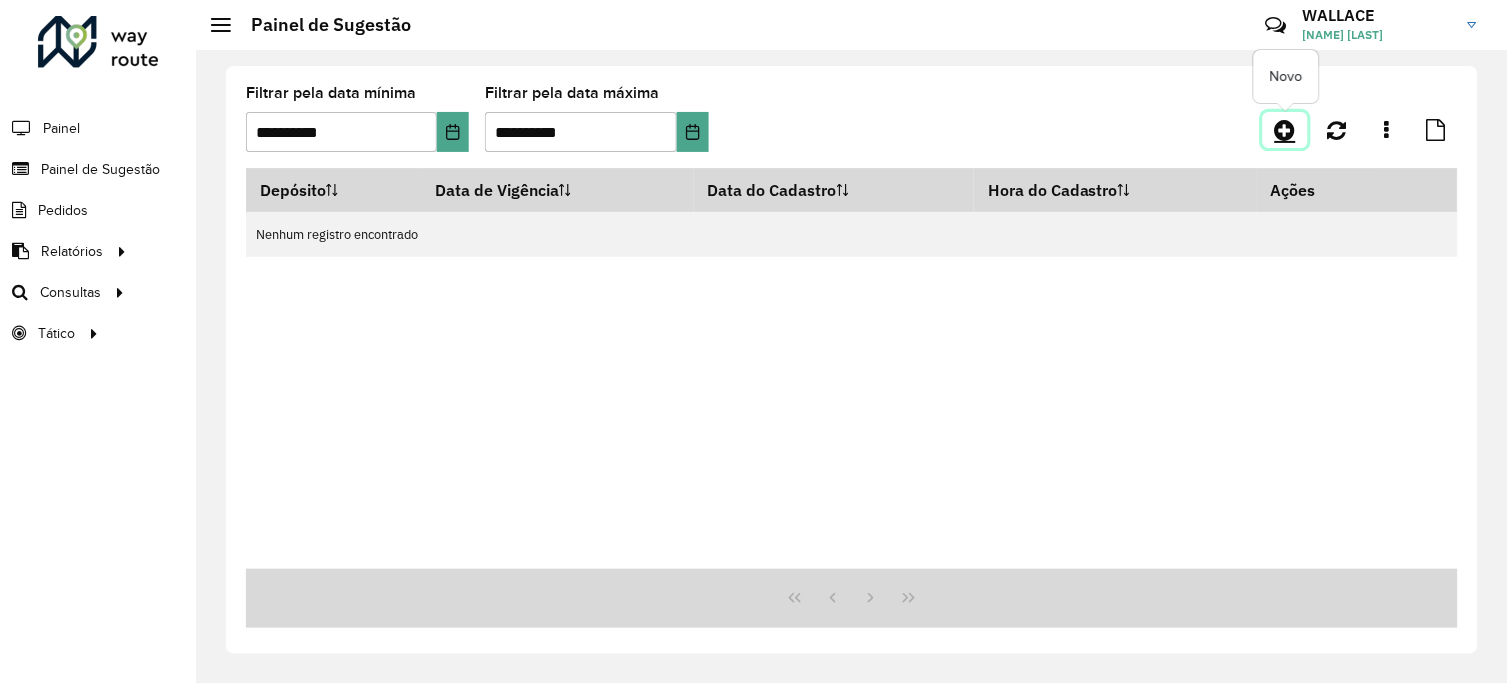 click 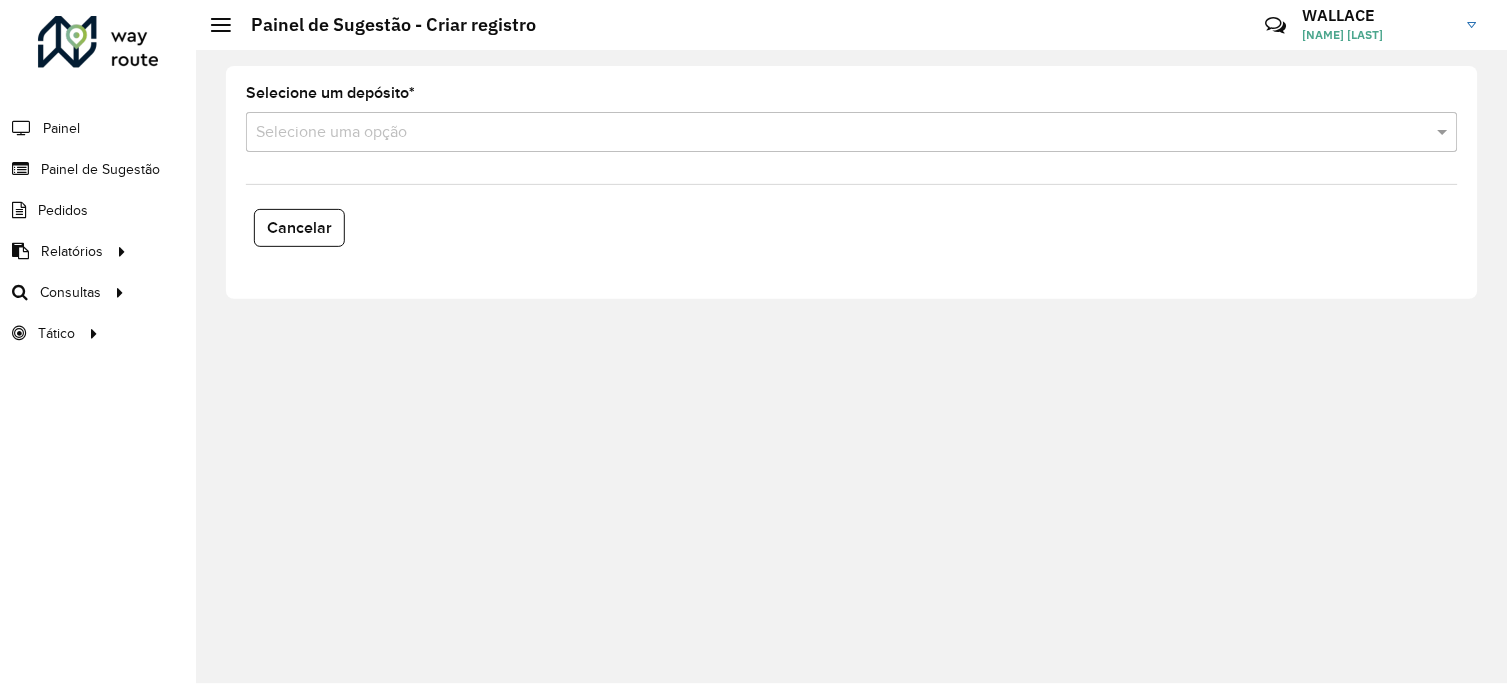 click at bounding box center (832, 133) 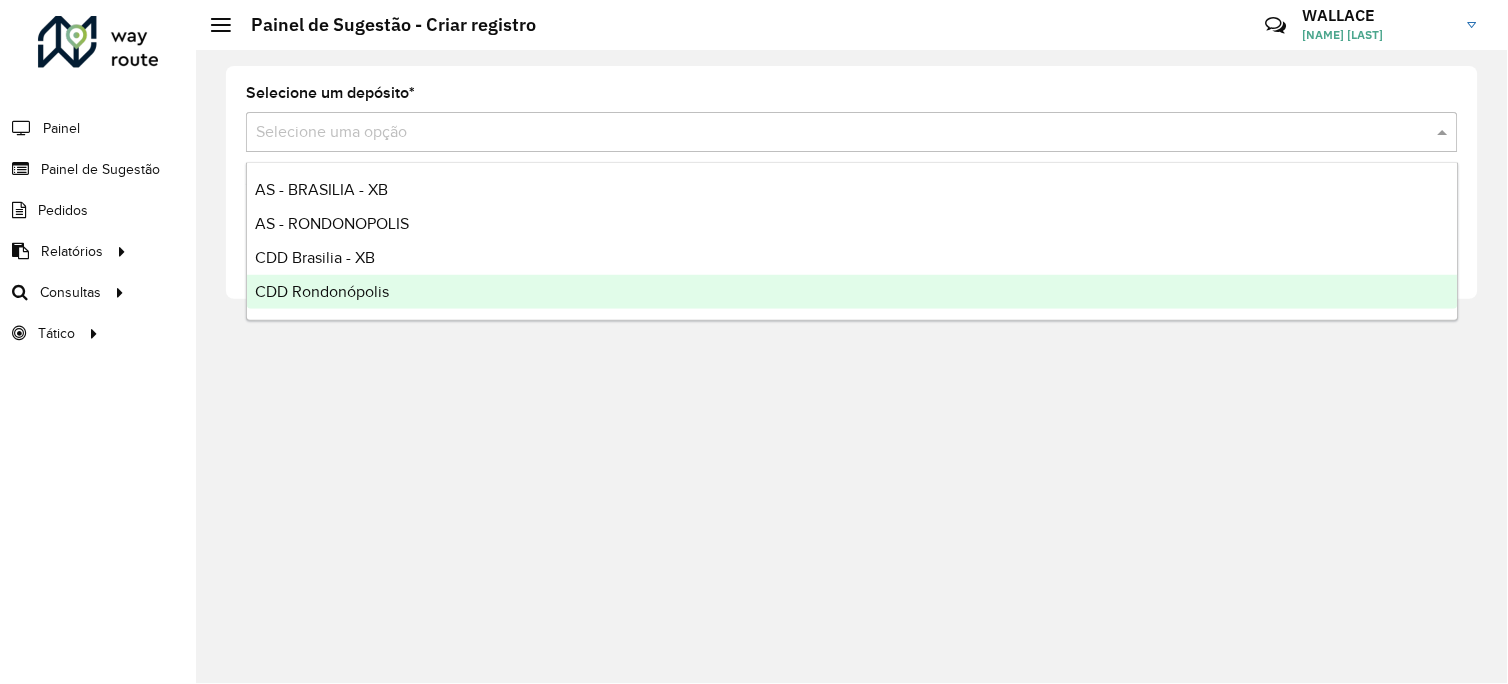 click on "CDD Rondonópolis" at bounding box center (852, 292) 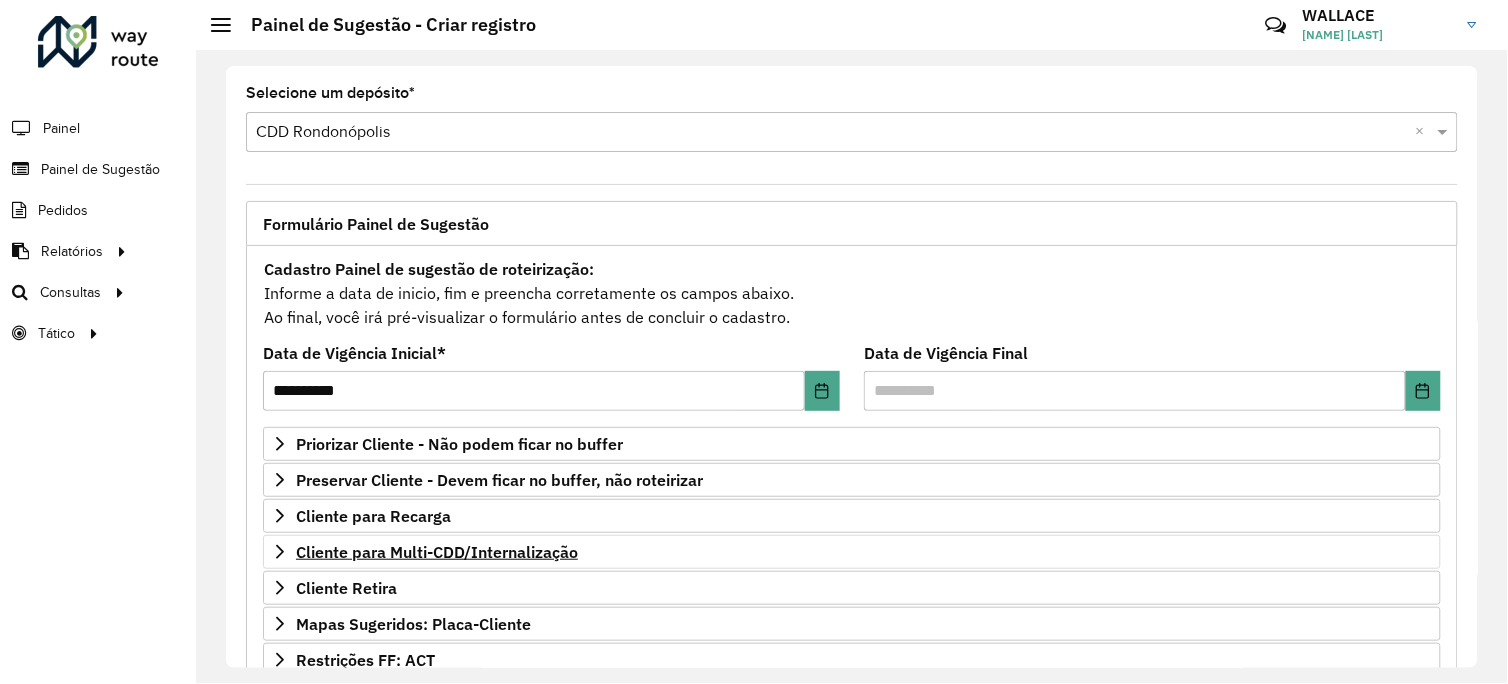 scroll, scrollTop: 315, scrollLeft: 0, axis: vertical 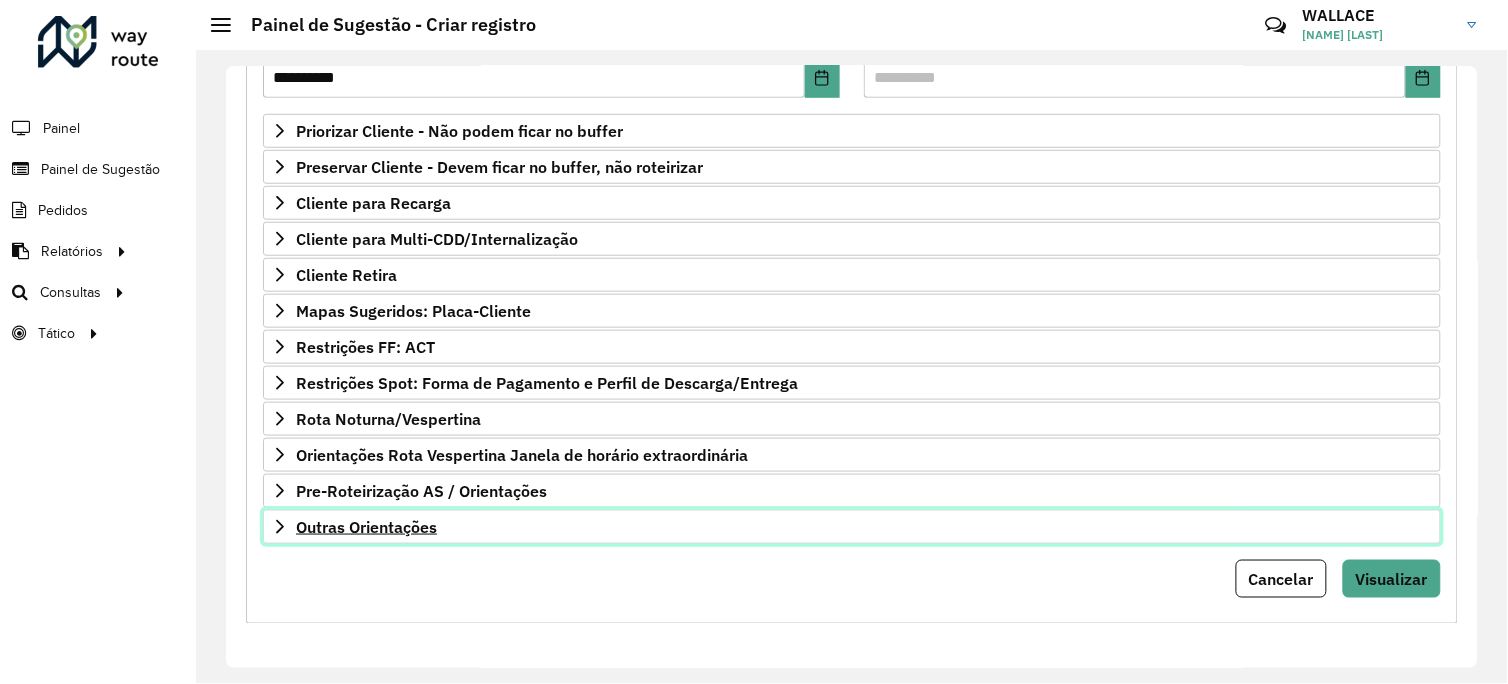click 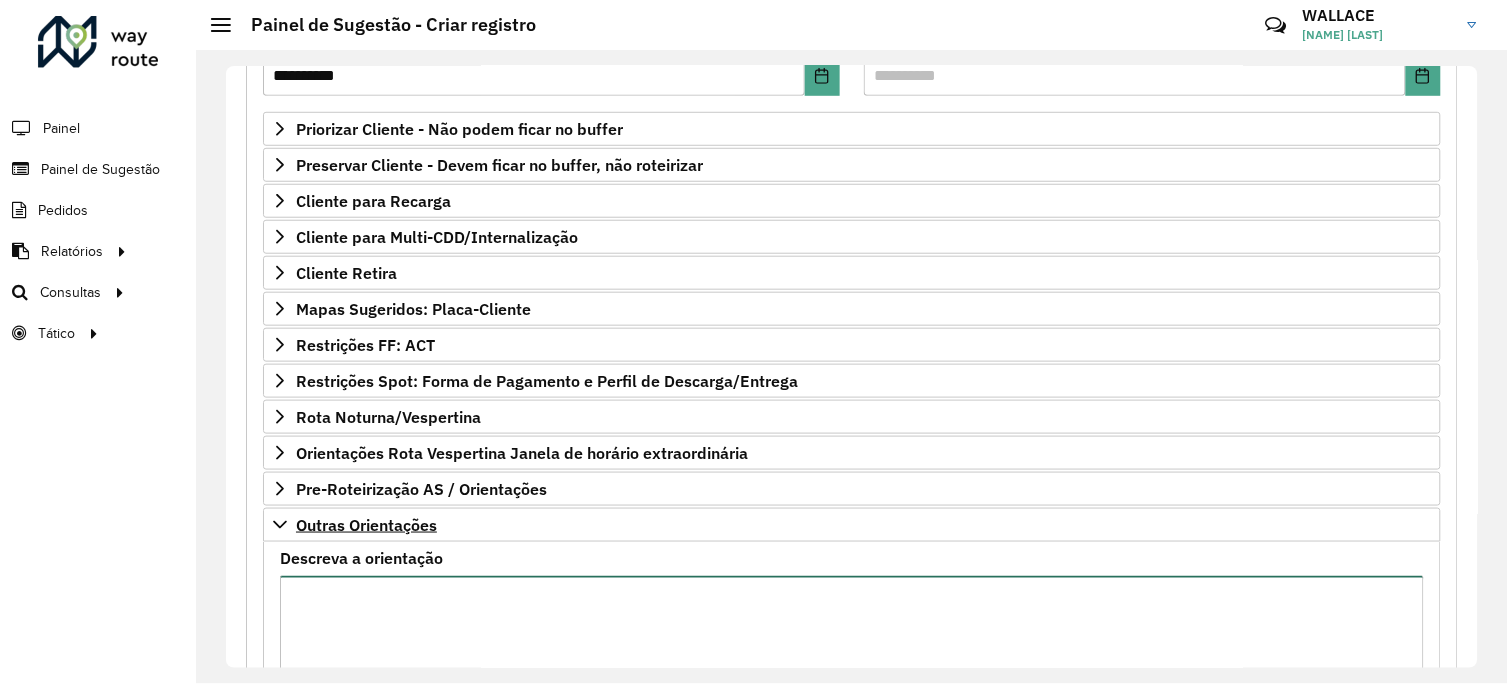 click on "Descreva a orientação" at bounding box center (852, 660) 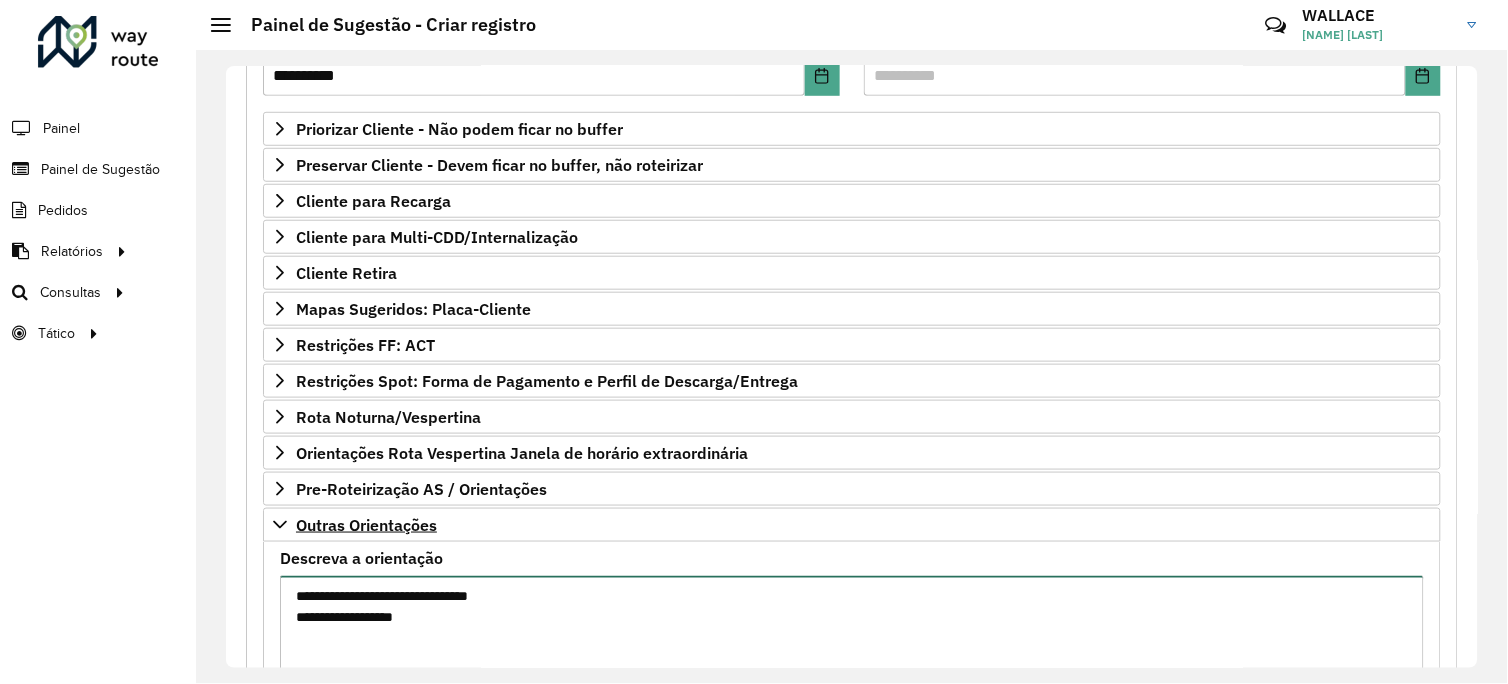 drag, startPoint x: 394, startPoint y: 597, endPoint x: 443, endPoint y: 597, distance: 49 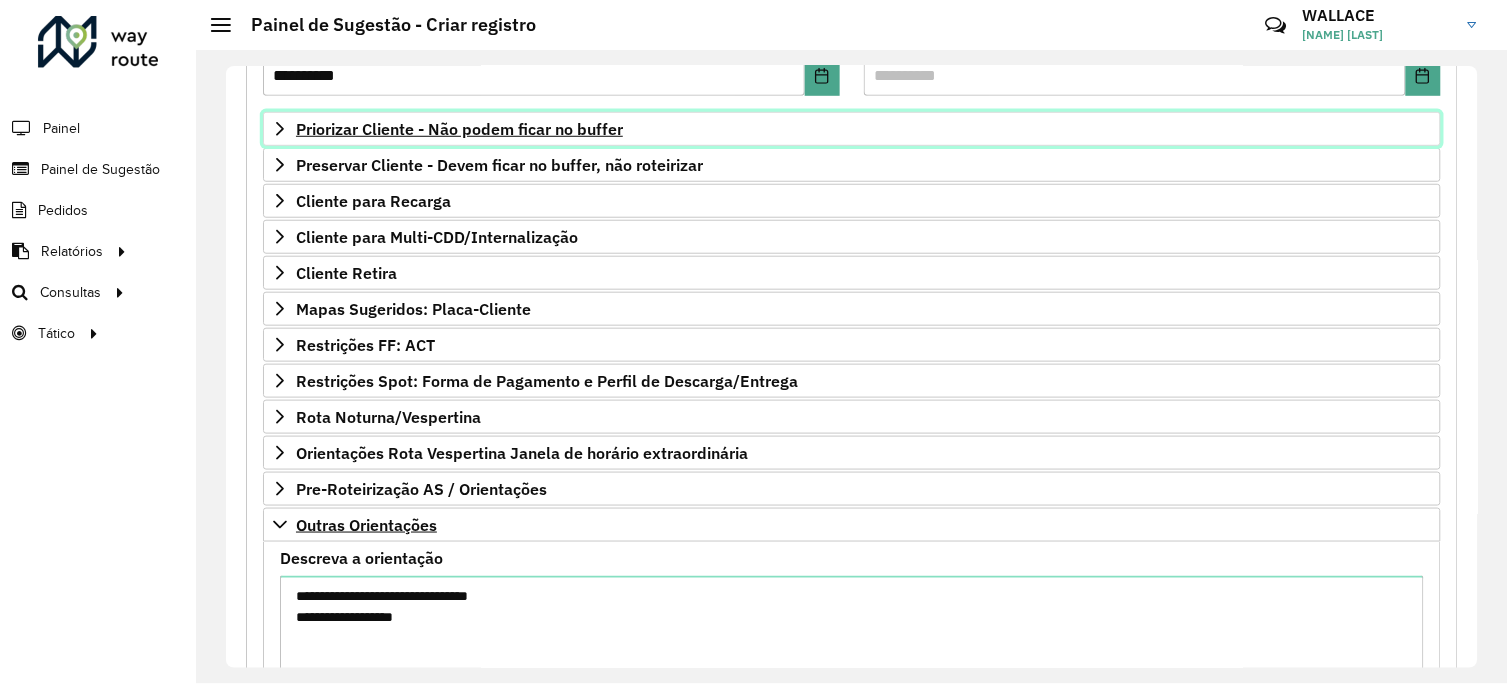 click 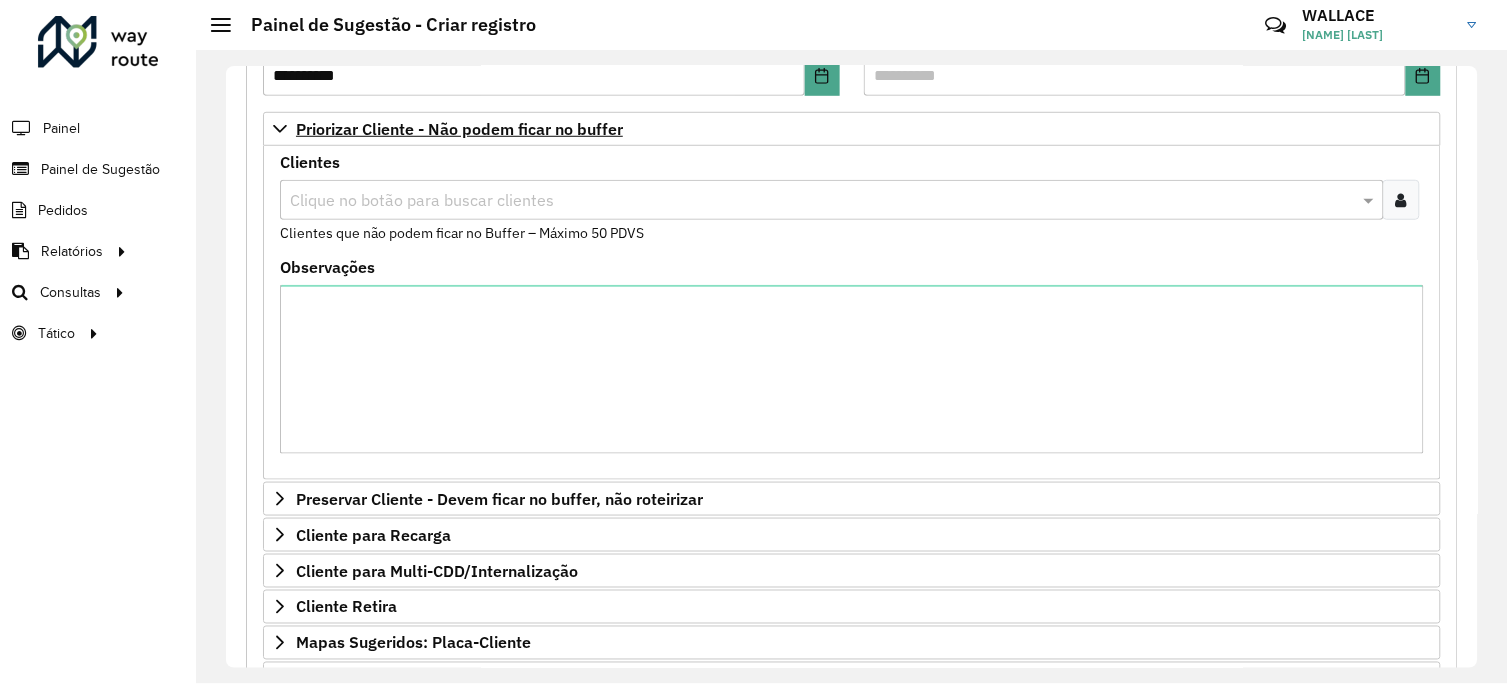 click at bounding box center (1401, 200) 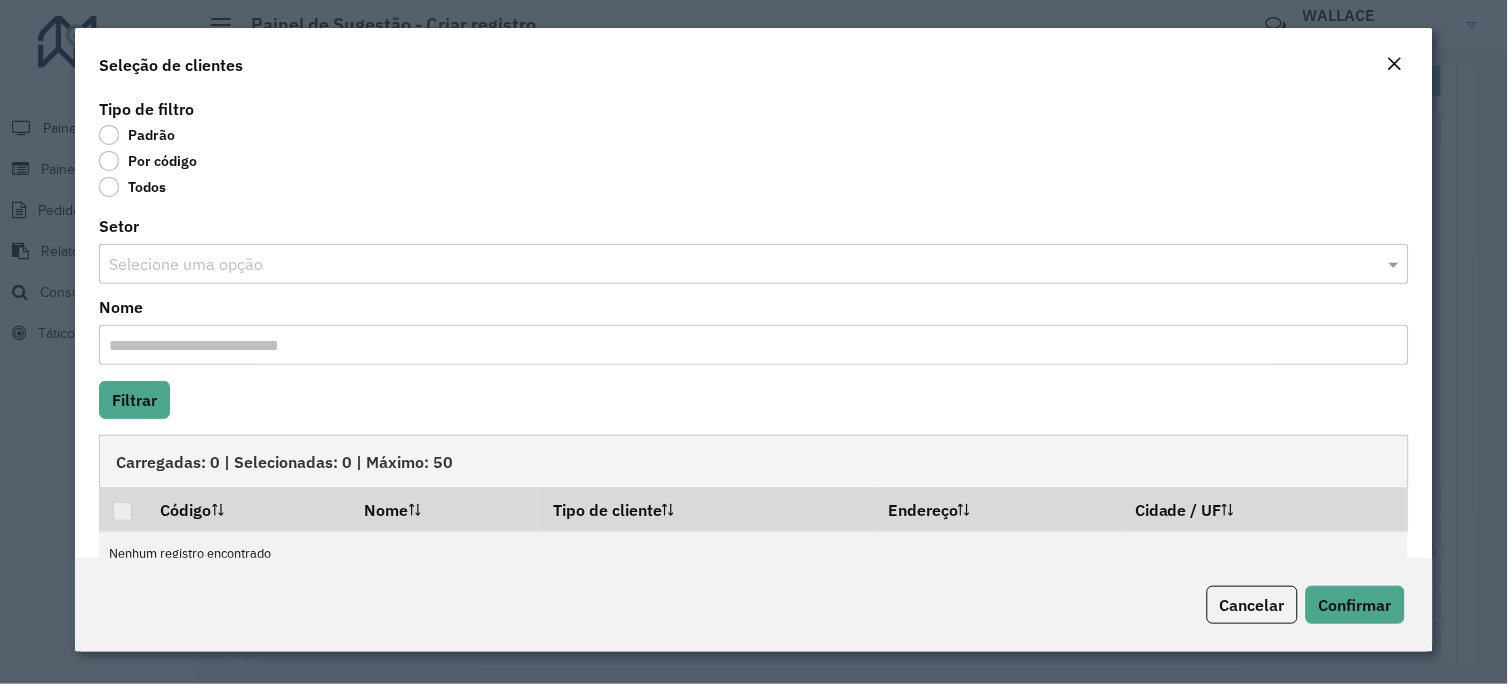 drag, startPoint x: 108, startPoint y: 157, endPoint x: 116, endPoint y: 175, distance: 19.697716 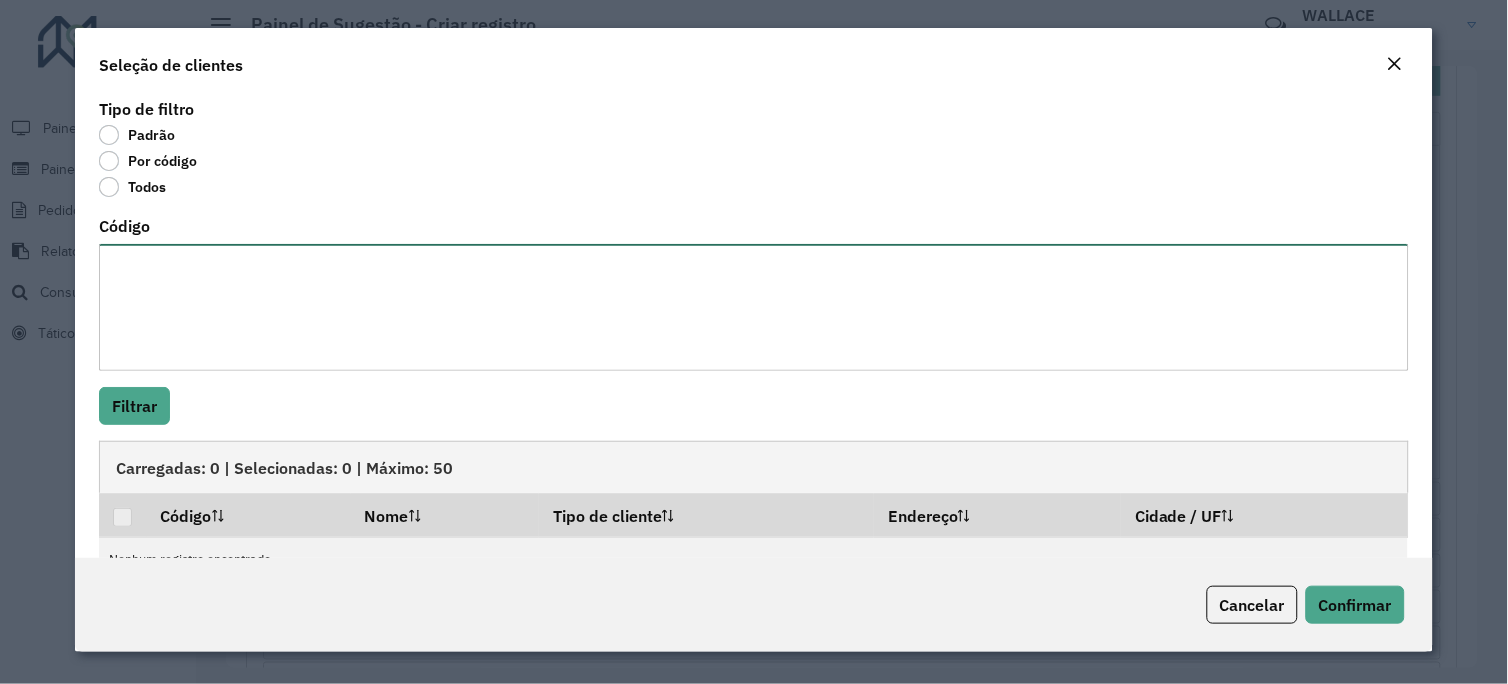 click on "Código" at bounding box center (753, 307) 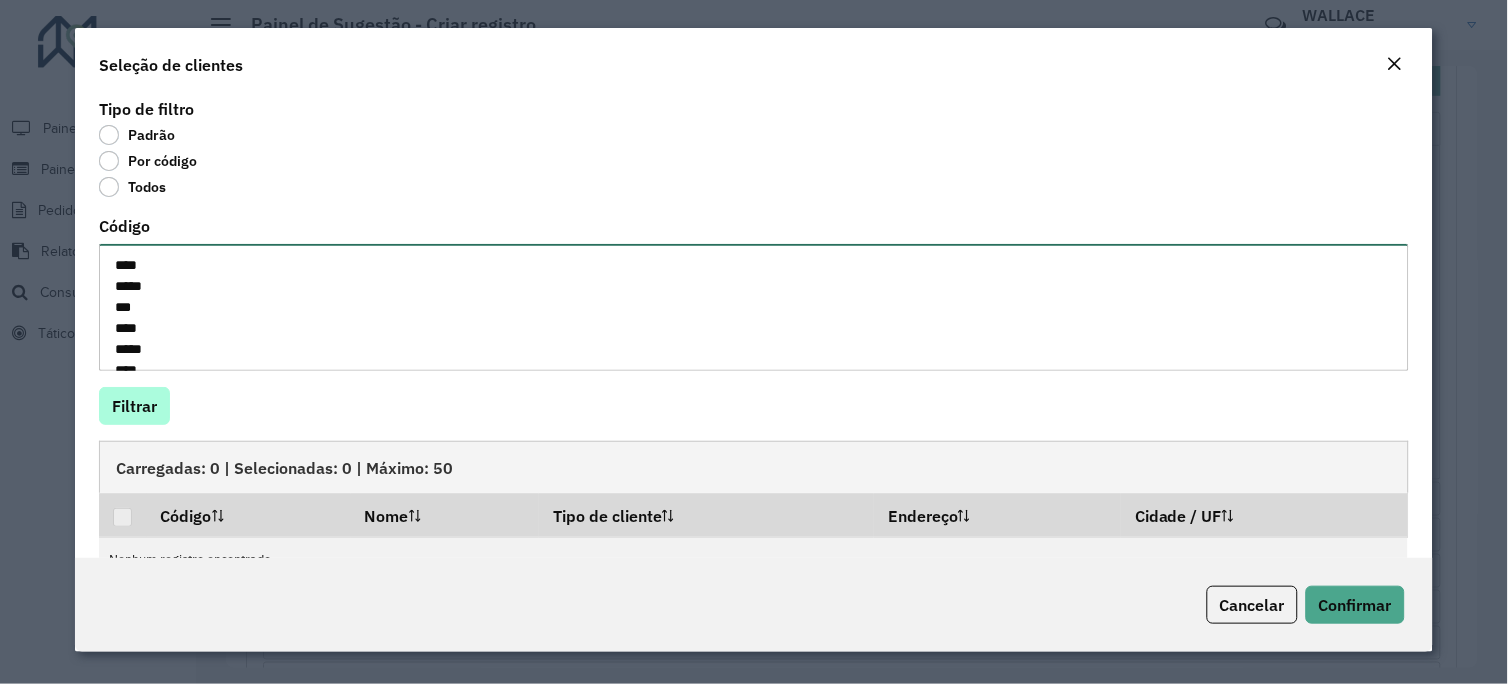 scroll, scrollTop: 512, scrollLeft: 0, axis: vertical 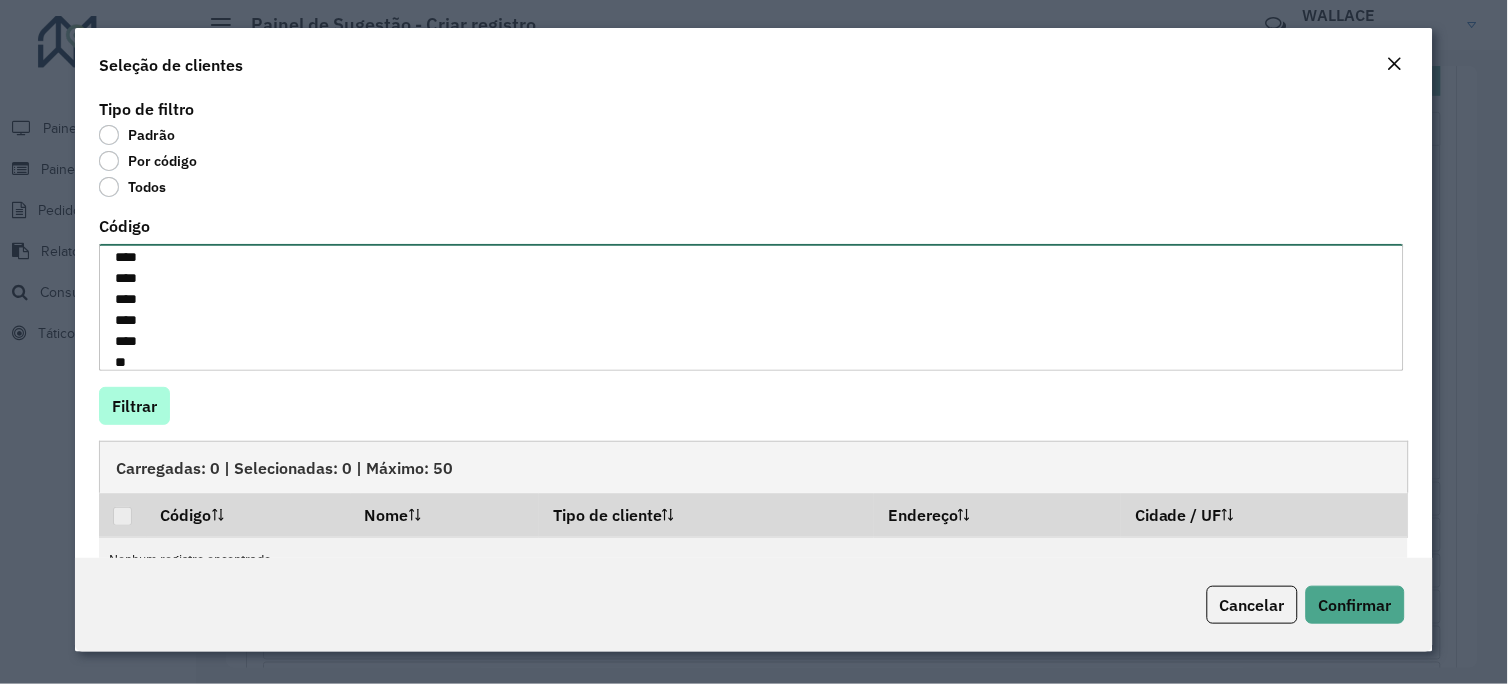 type on "****
*****
***
****
*****
****
****
****
****
****
****
****
****
****
****
****
****
****
*****
****
****
****
****
****
****
****
****
****
****
**" 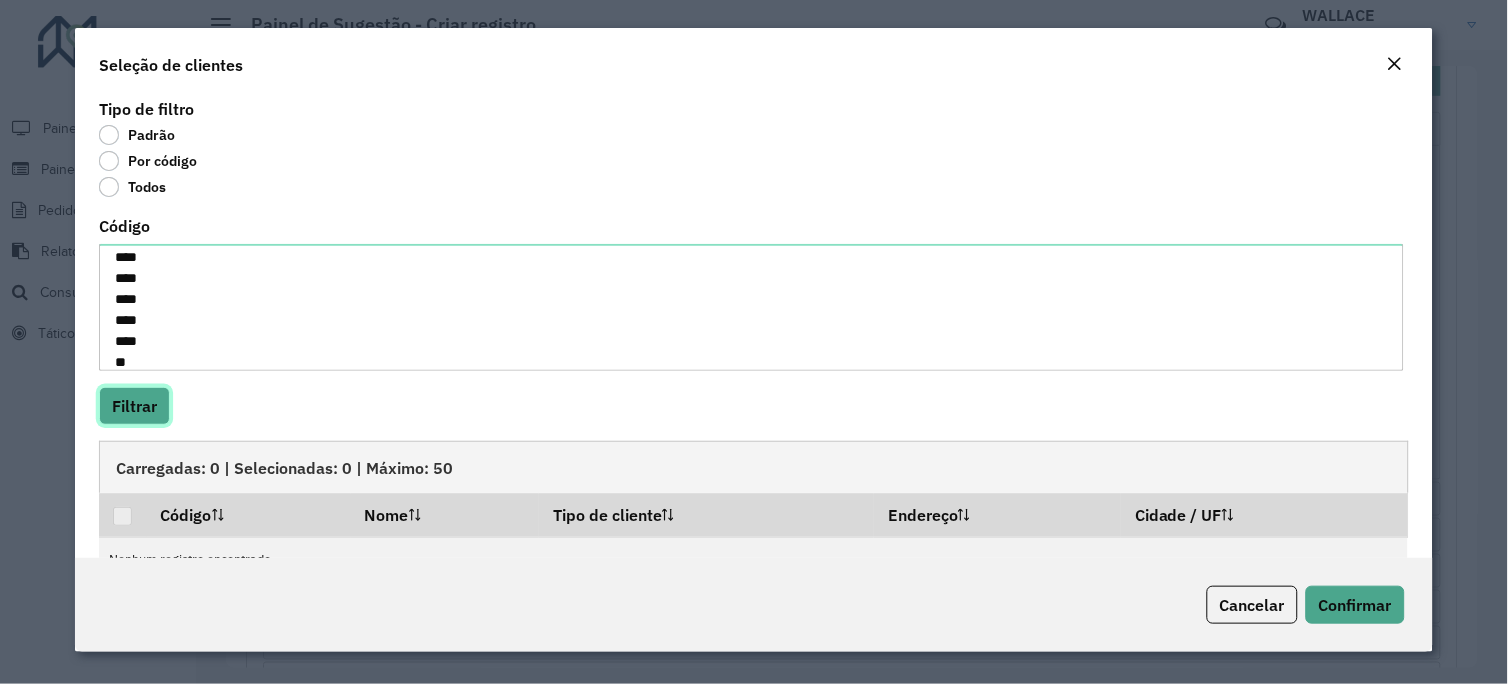click on "Filtrar" 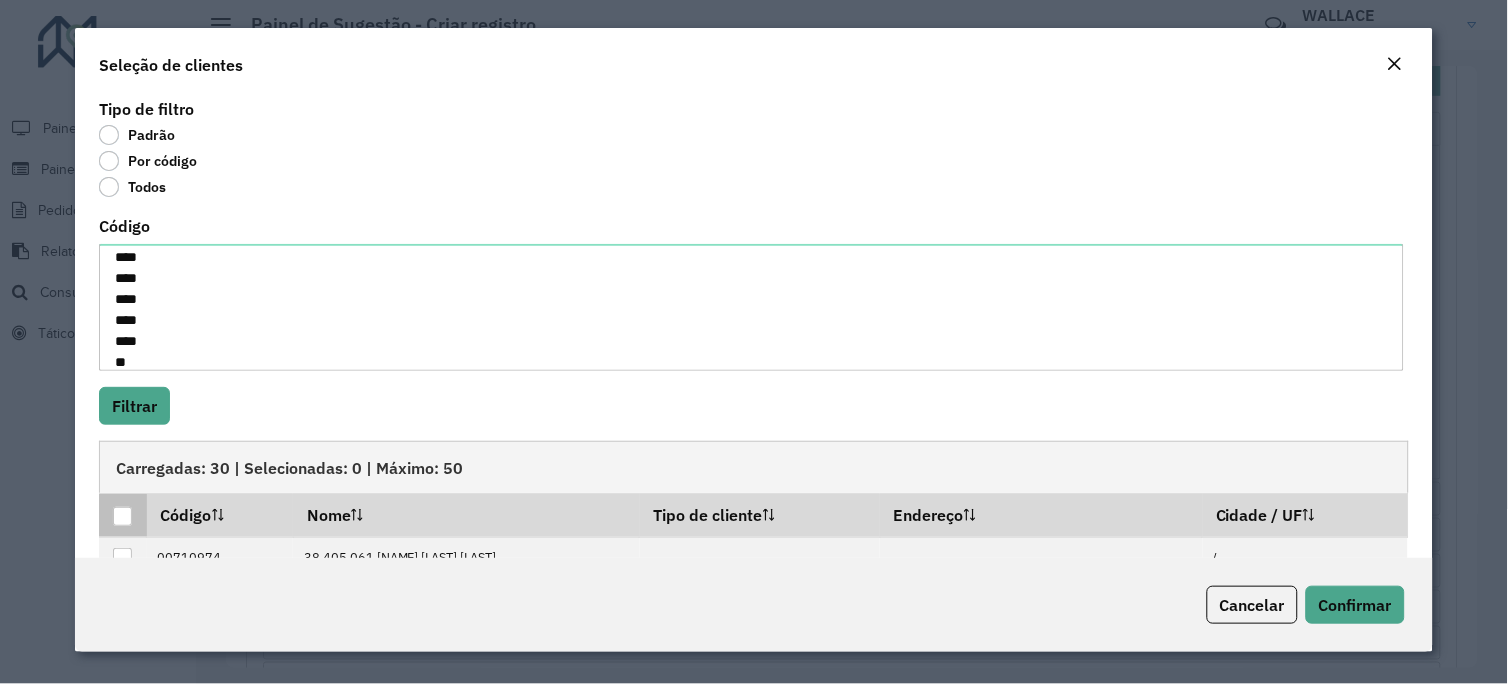 click at bounding box center (122, 516) 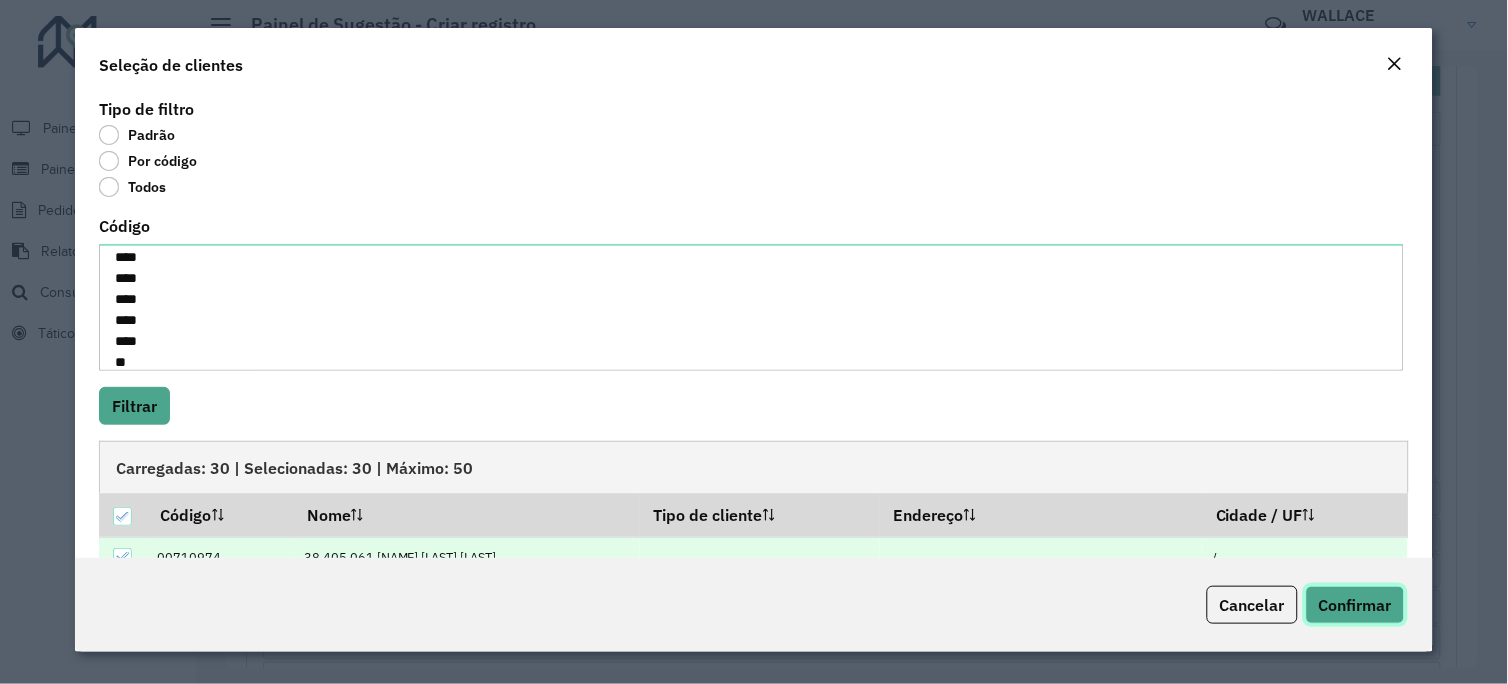click on "Confirmar" 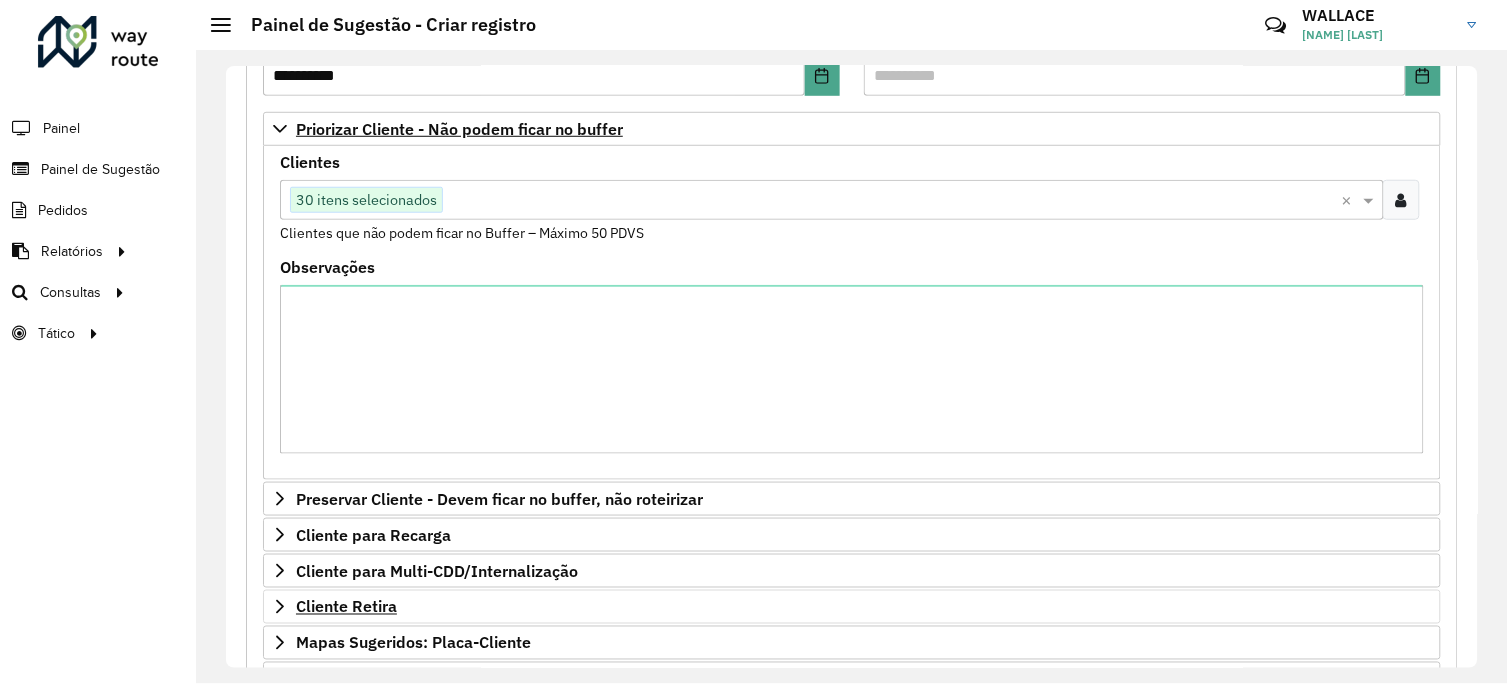 scroll, scrollTop: 880, scrollLeft: 0, axis: vertical 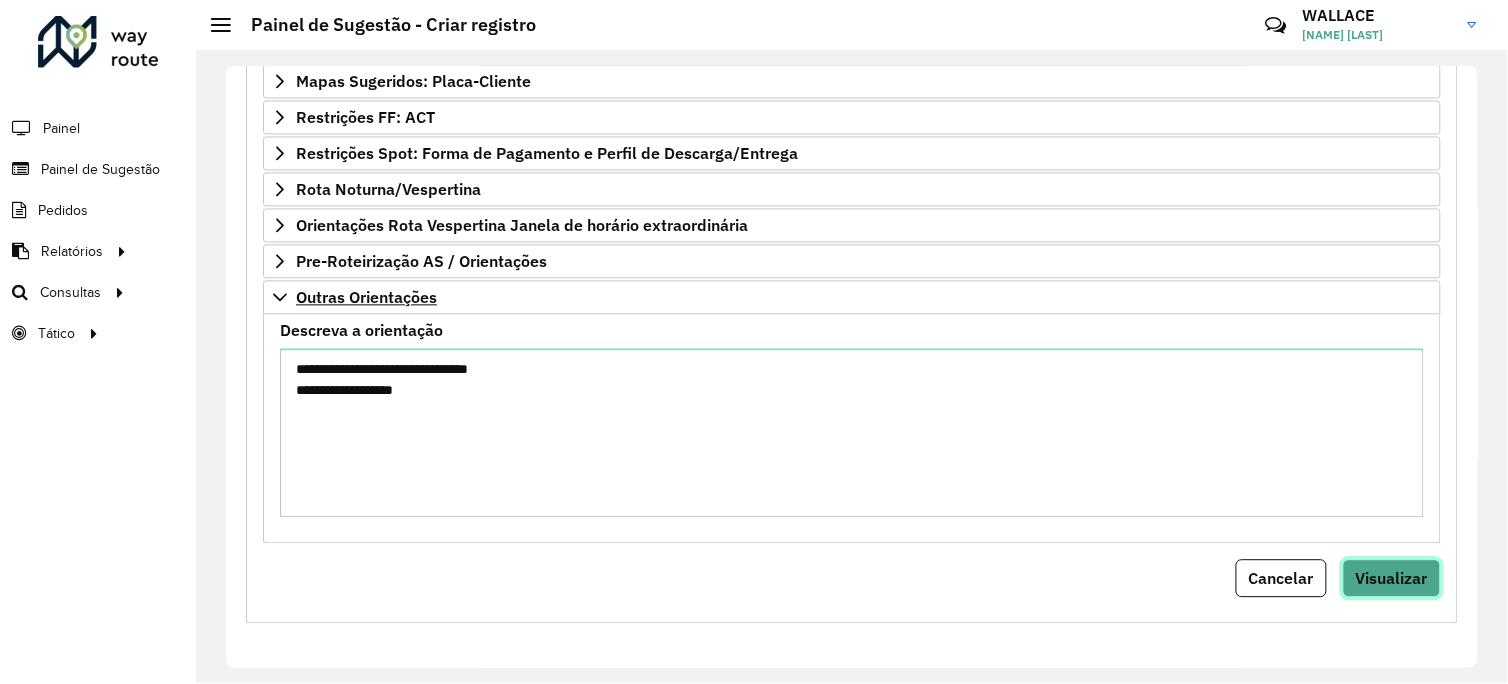 click on "Visualizar" at bounding box center (1392, 579) 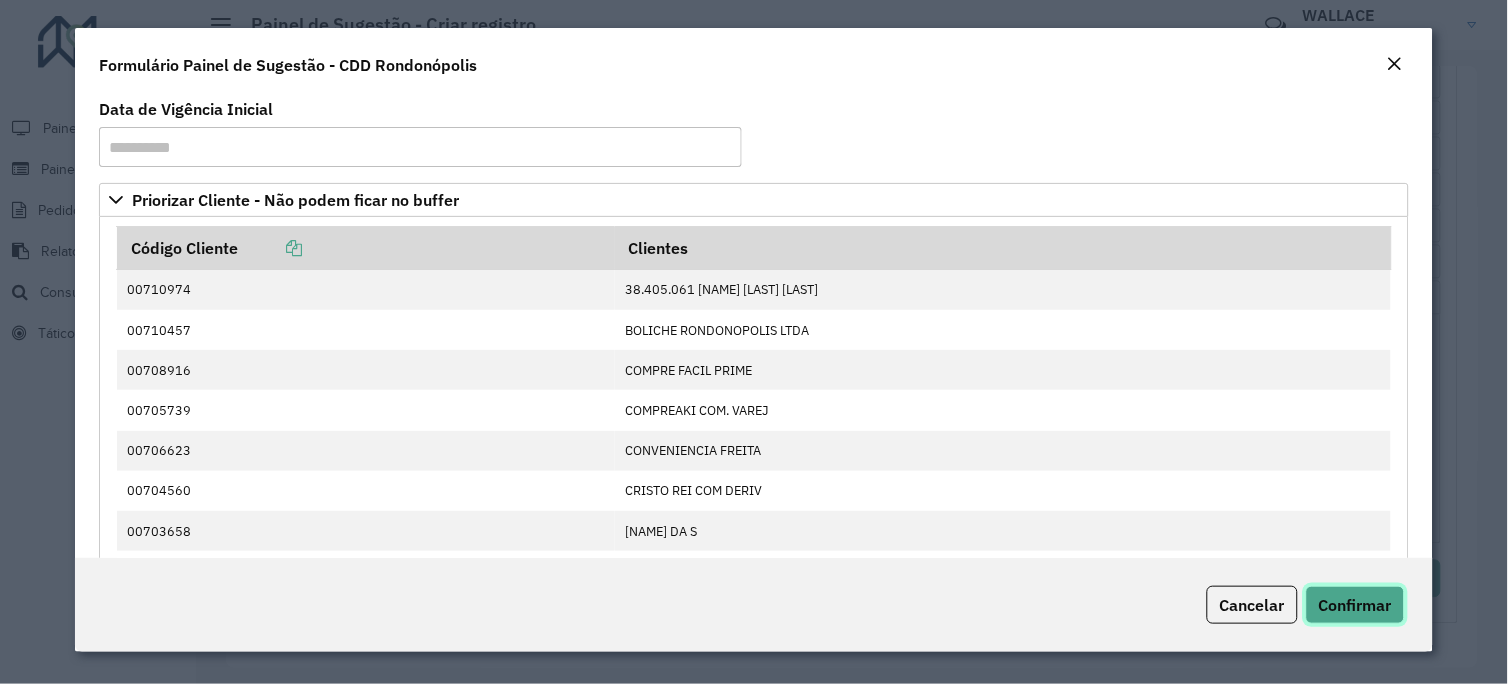 click on "Confirmar" 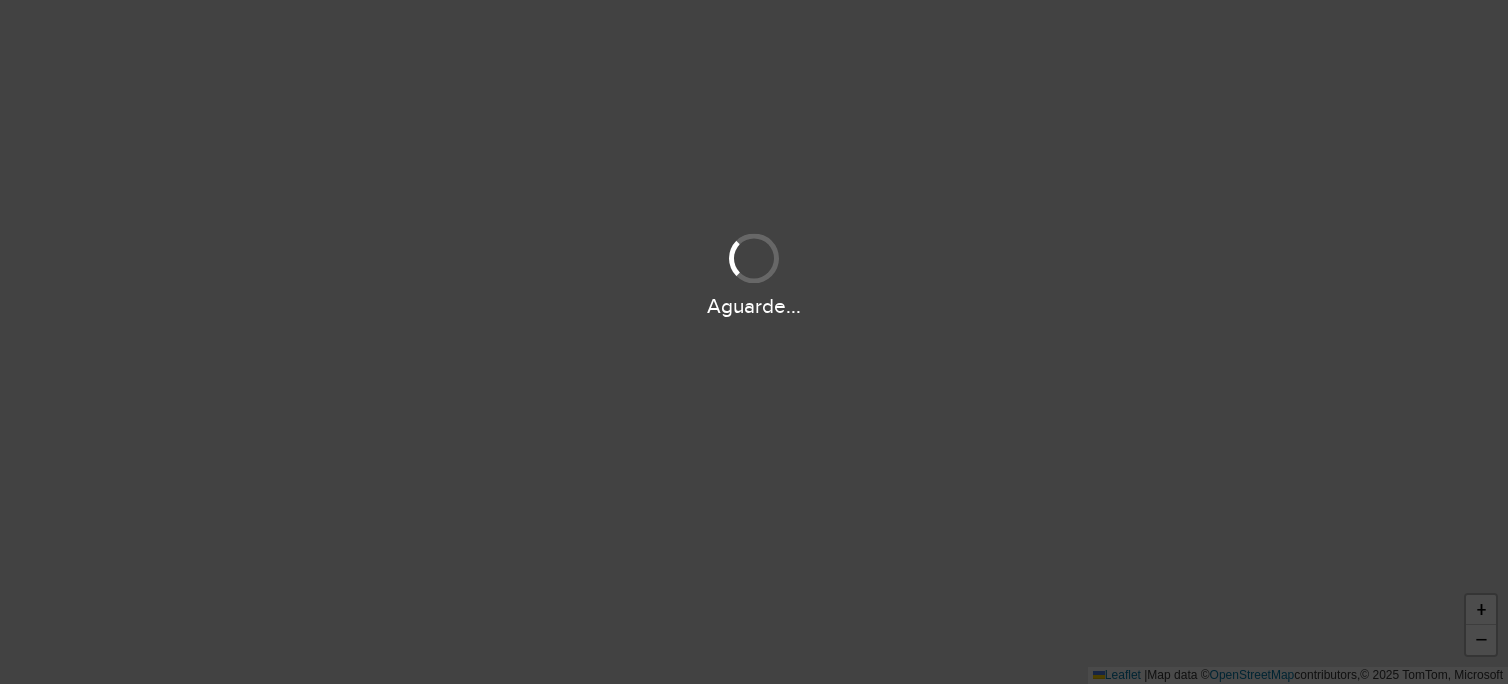 scroll, scrollTop: 0, scrollLeft: 0, axis: both 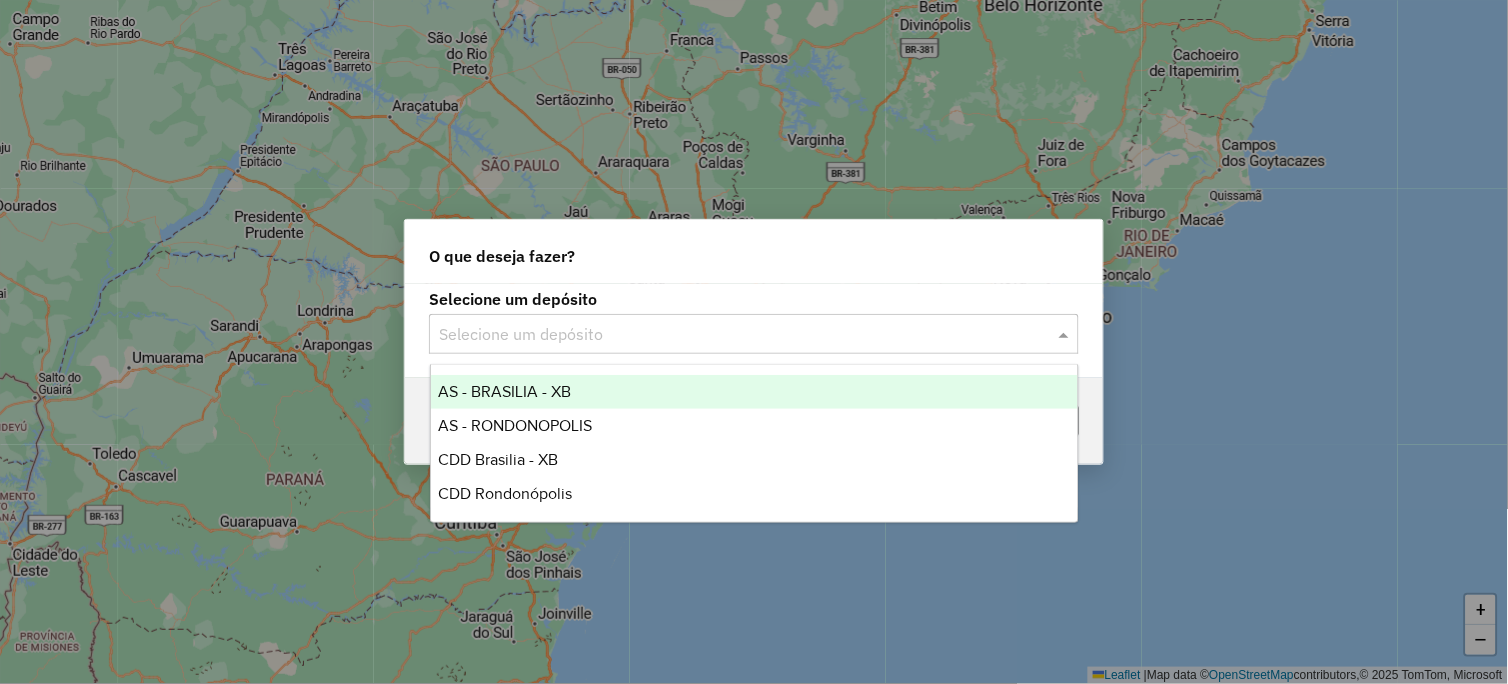 click 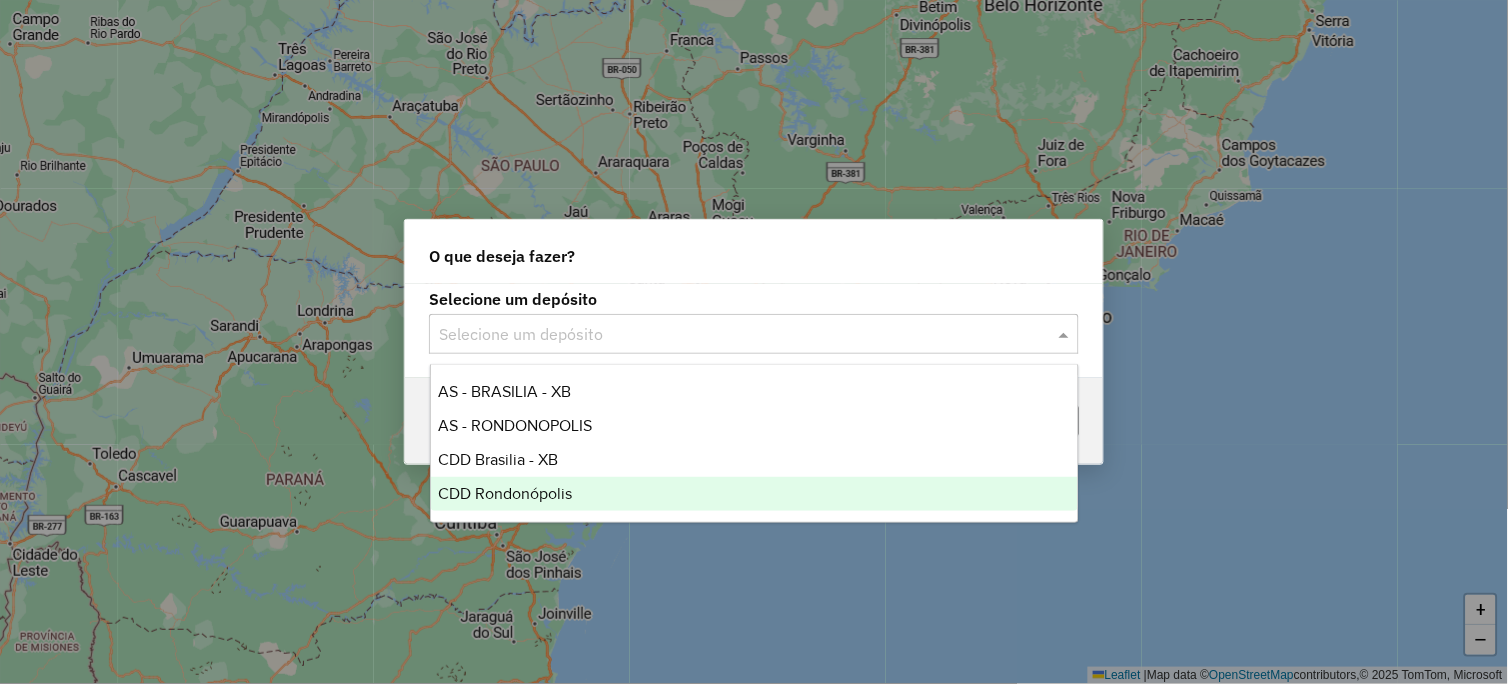 click on "CDD Rondonópolis" at bounding box center (506, 493) 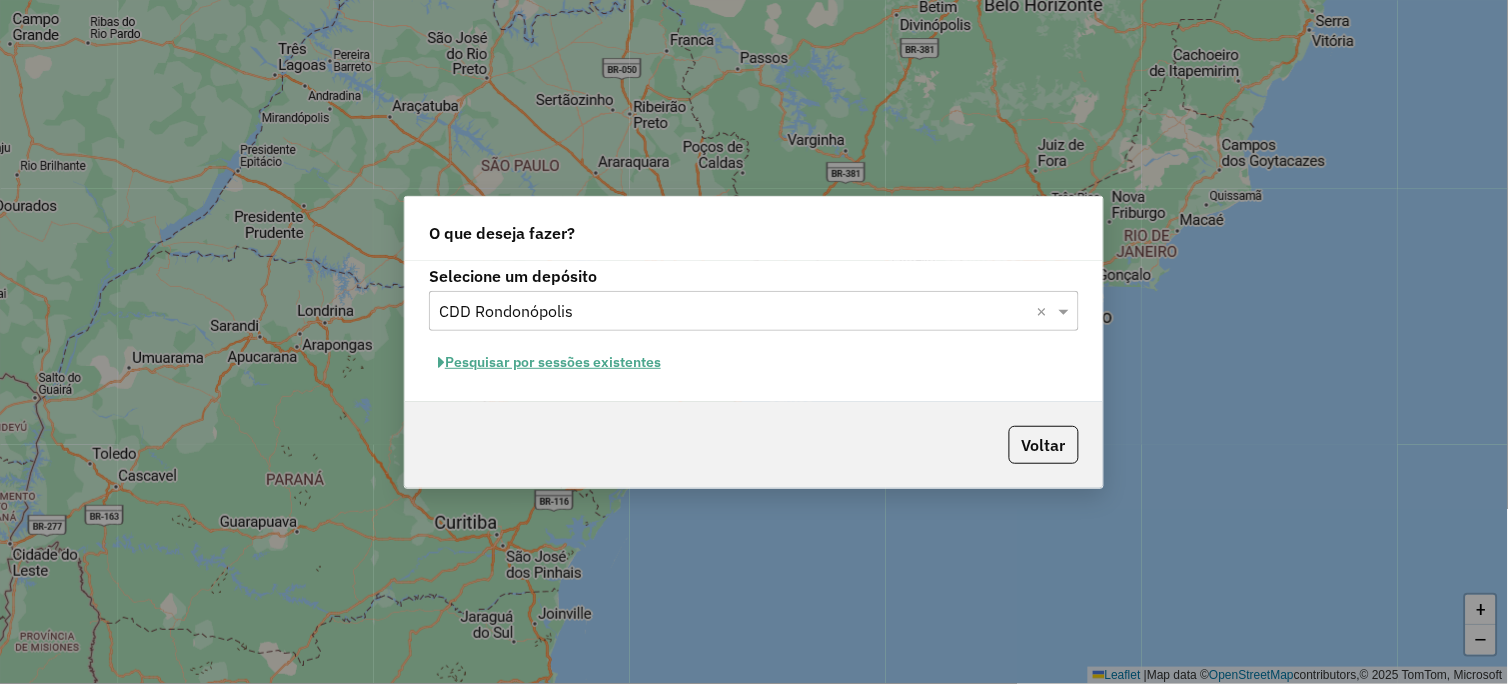 click on "Pesquisar por sessões existentes" 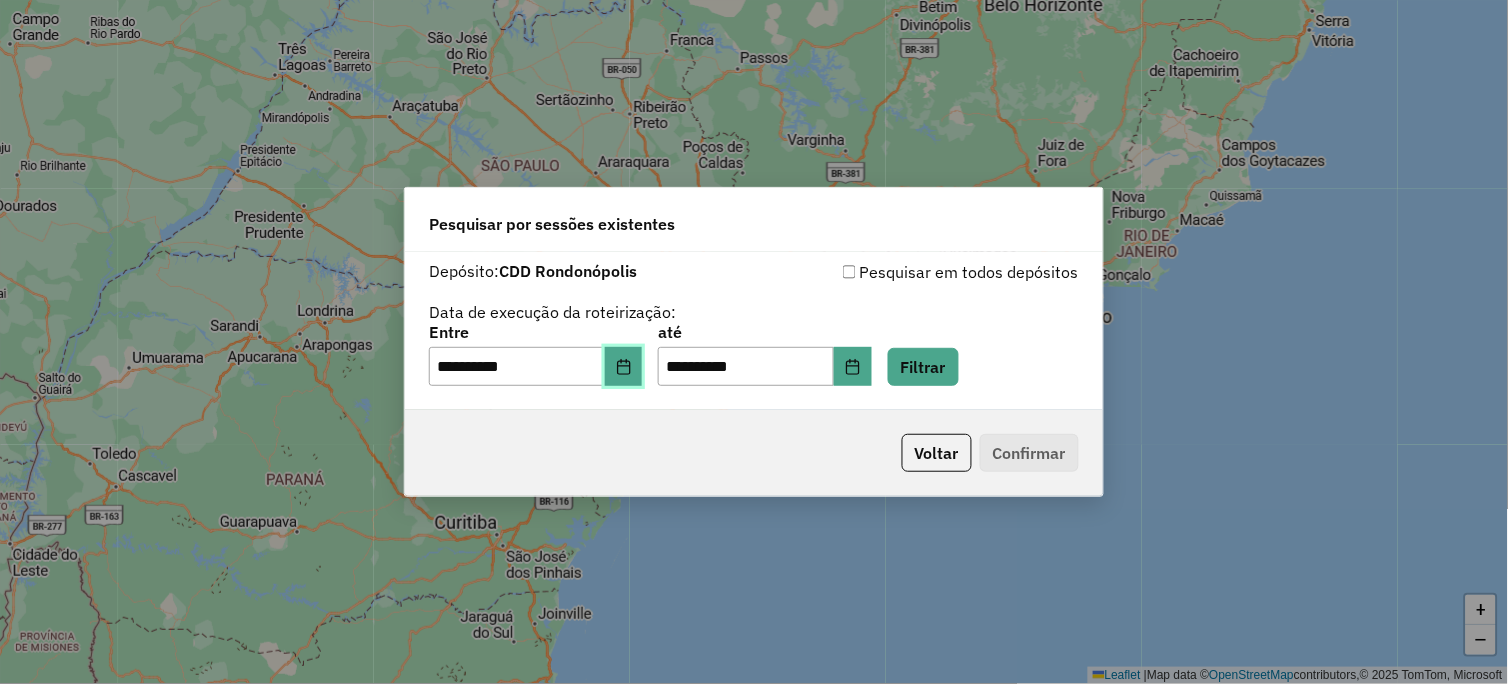 click 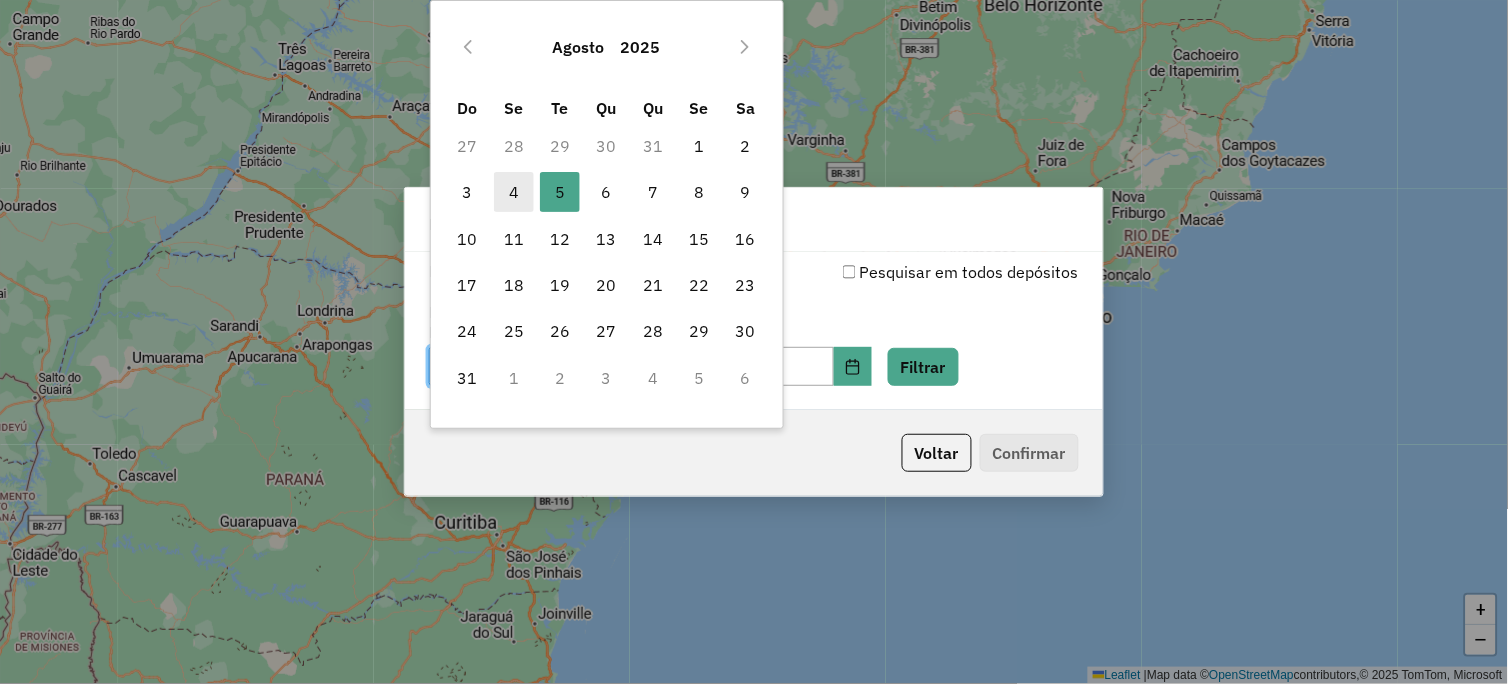 click on "4" at bounding box center [514, 192] 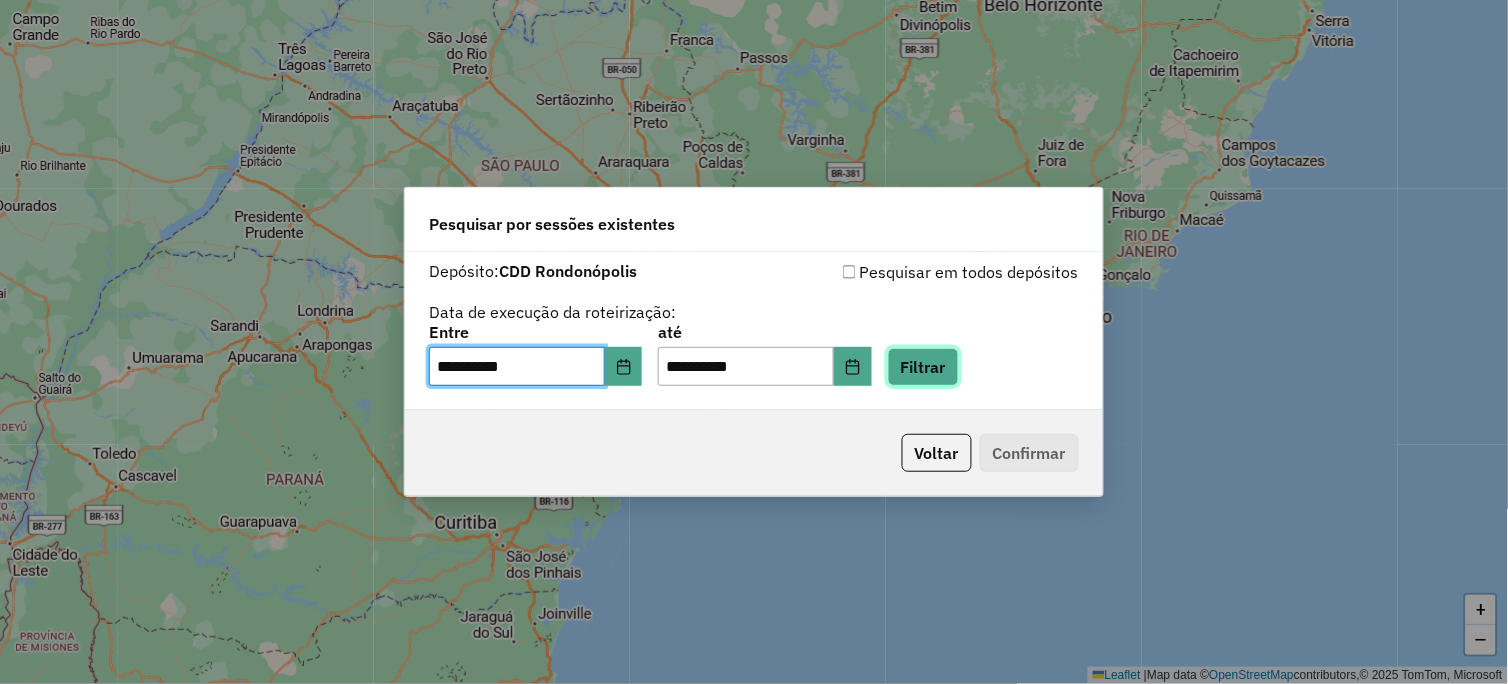 click on "Filtrar" 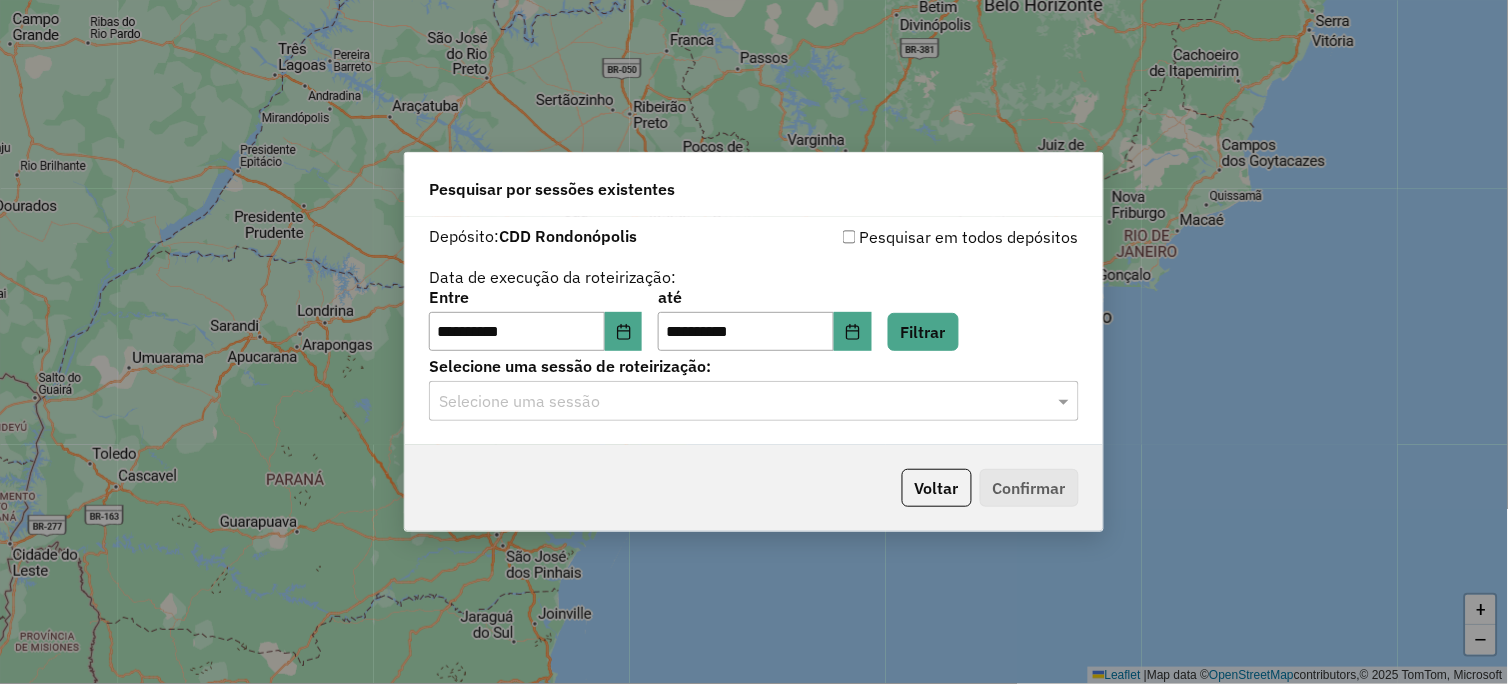 click 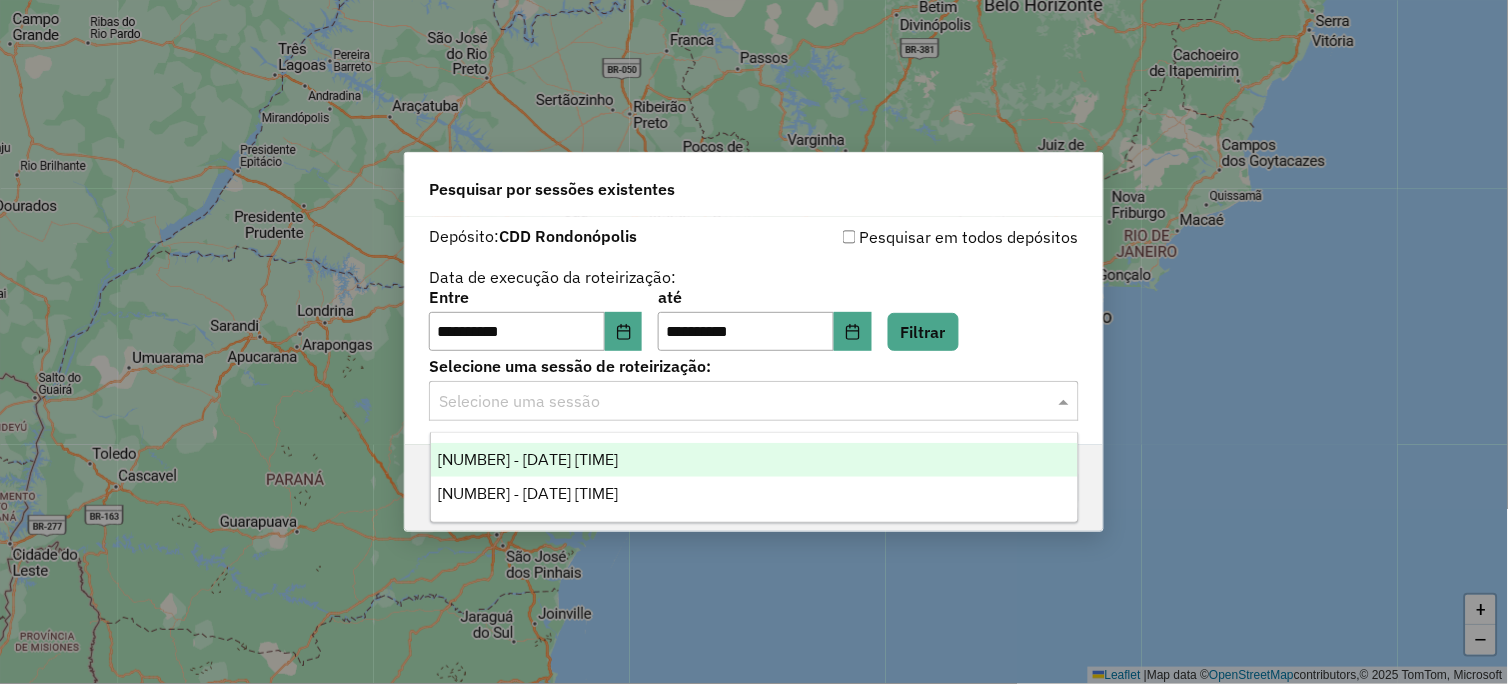 click on "1223267 - 04/08/2025 17:44" at bounding box center [529, 459] 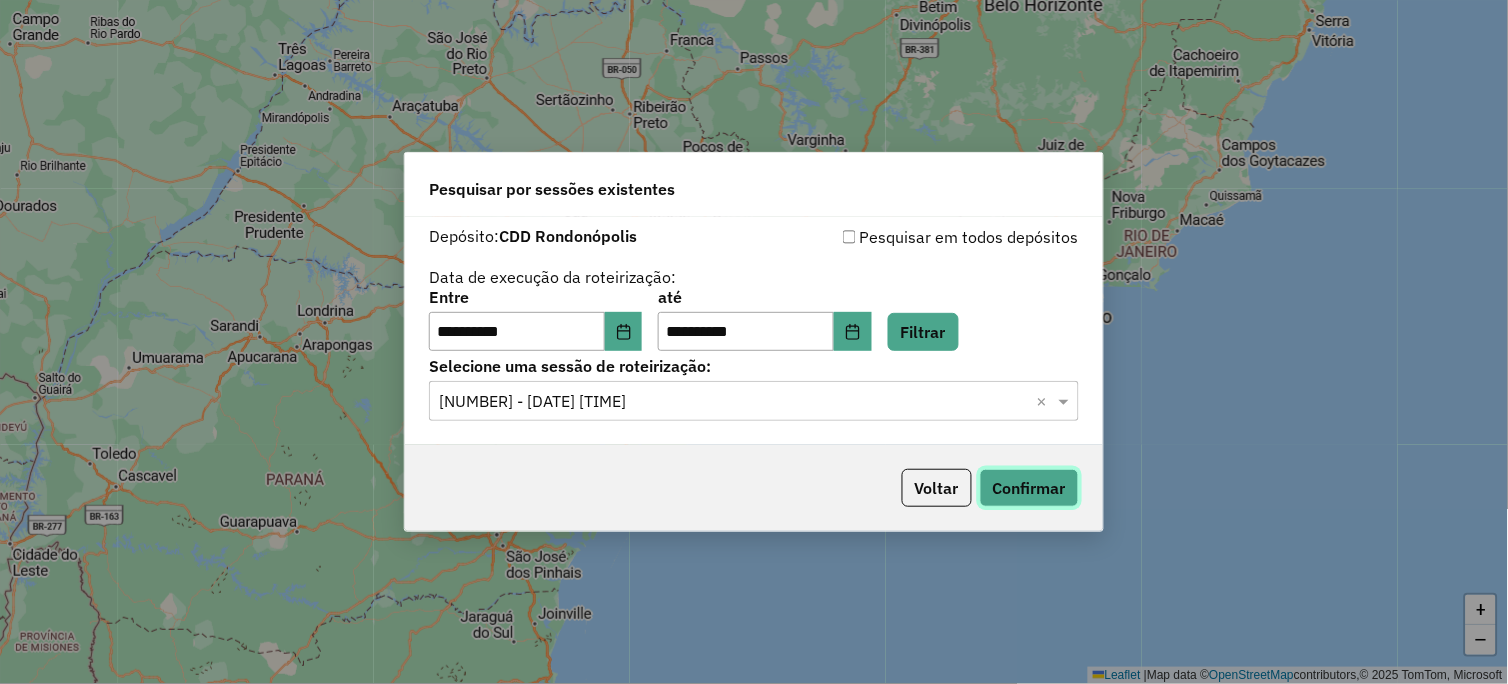 click on "Confirmar" 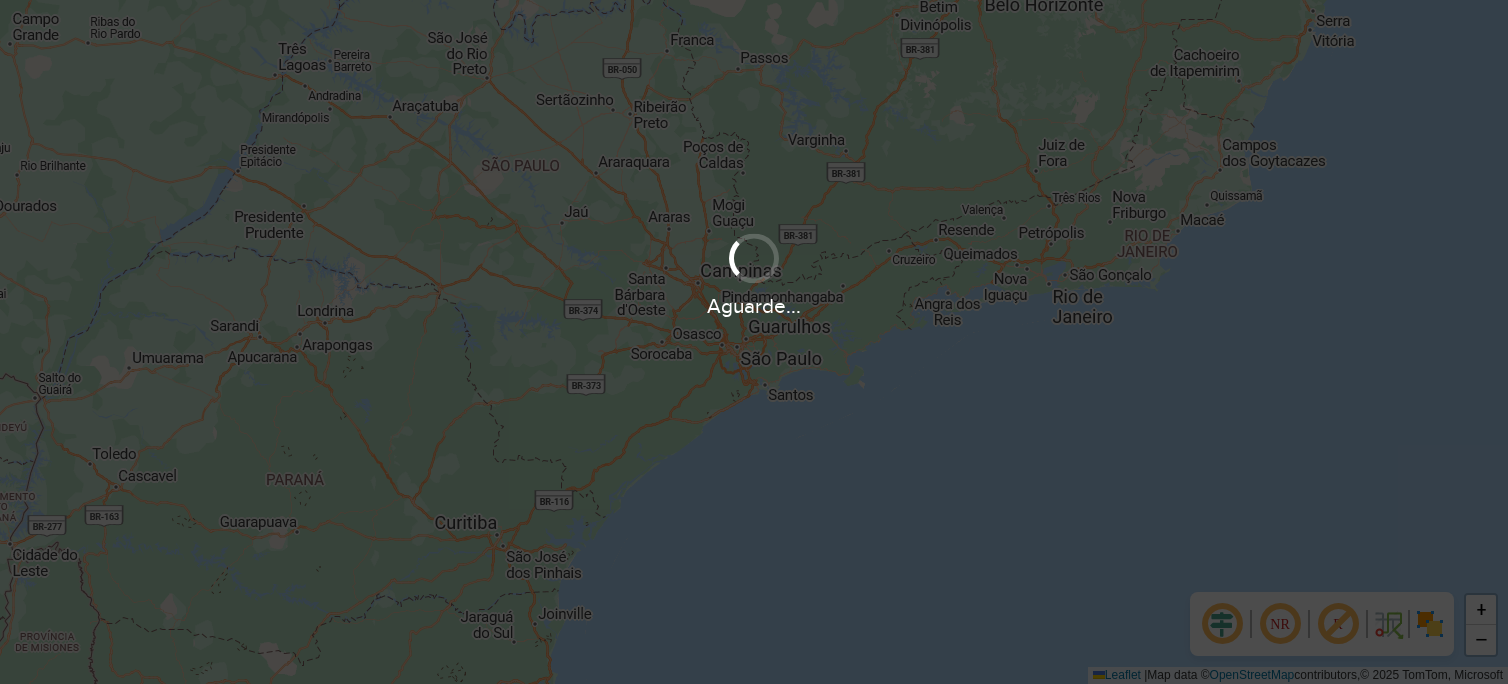 scroll, scrollTop: 0, scrollLeft: 0, axis: both 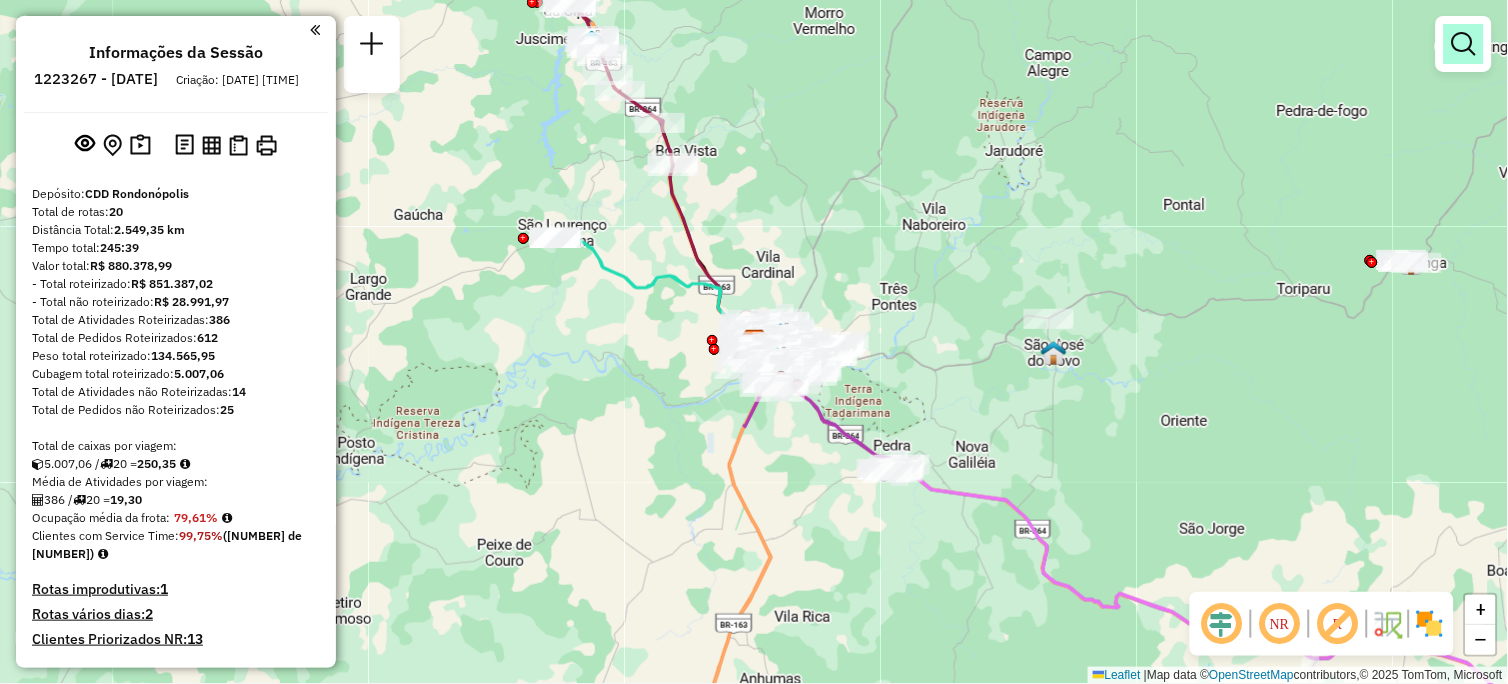click at bounding box center [1464, 44] 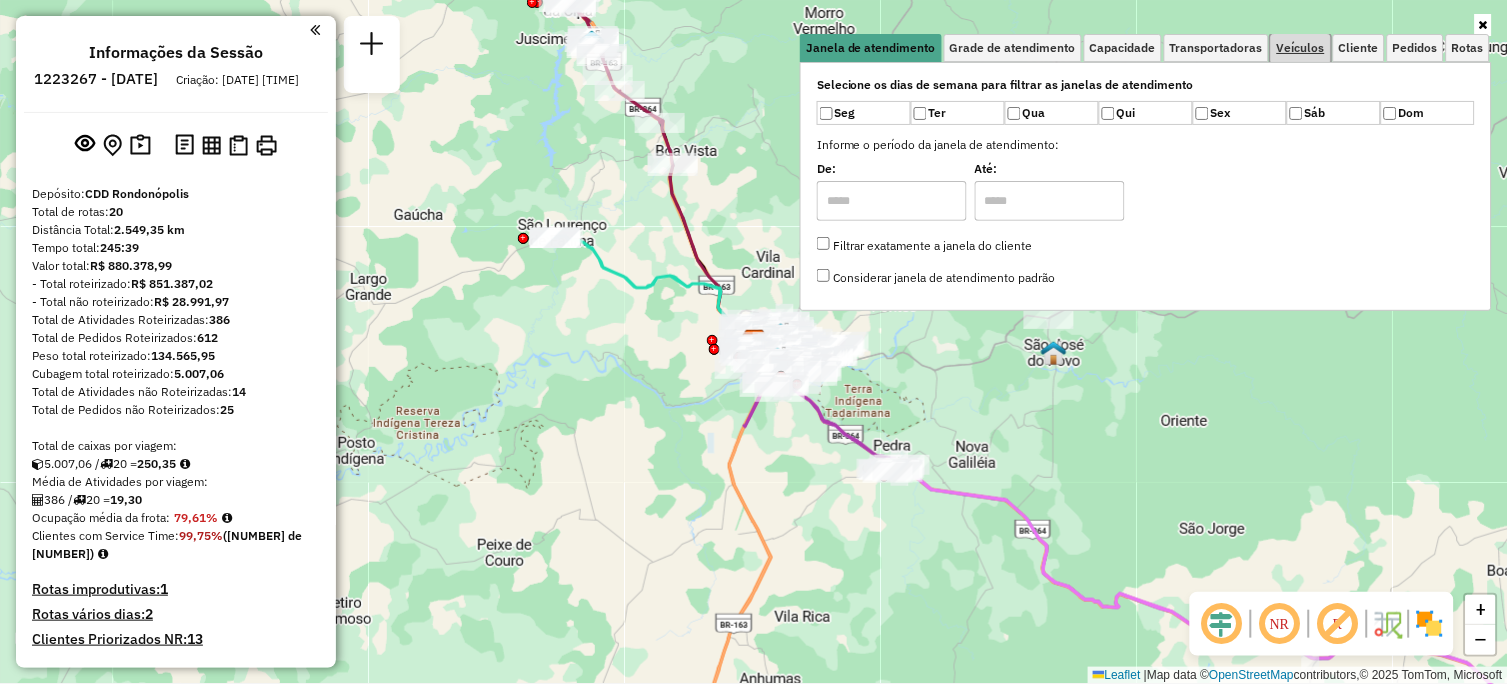 click on "Veículos" at bounding box center (1301, 48) 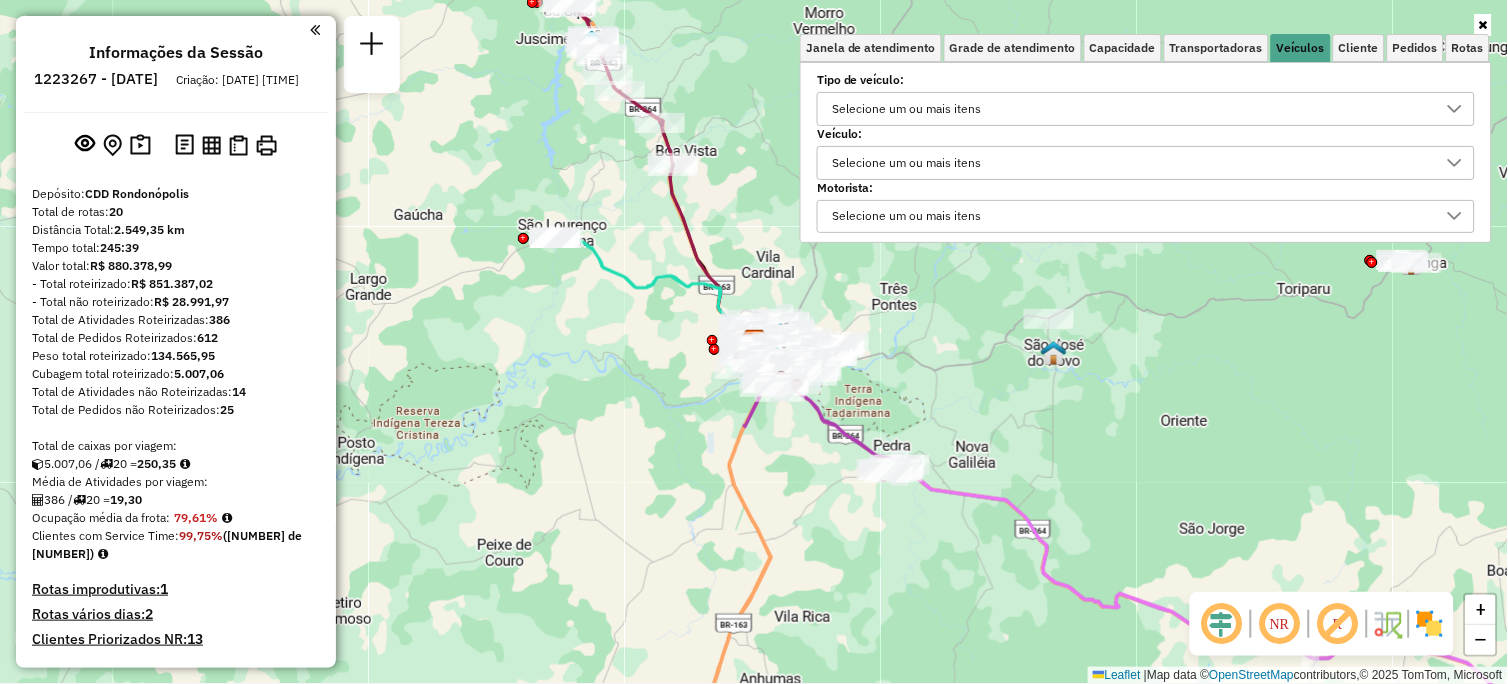 click on "Selecione um ou mais itens" at bounding box center [907, 163] 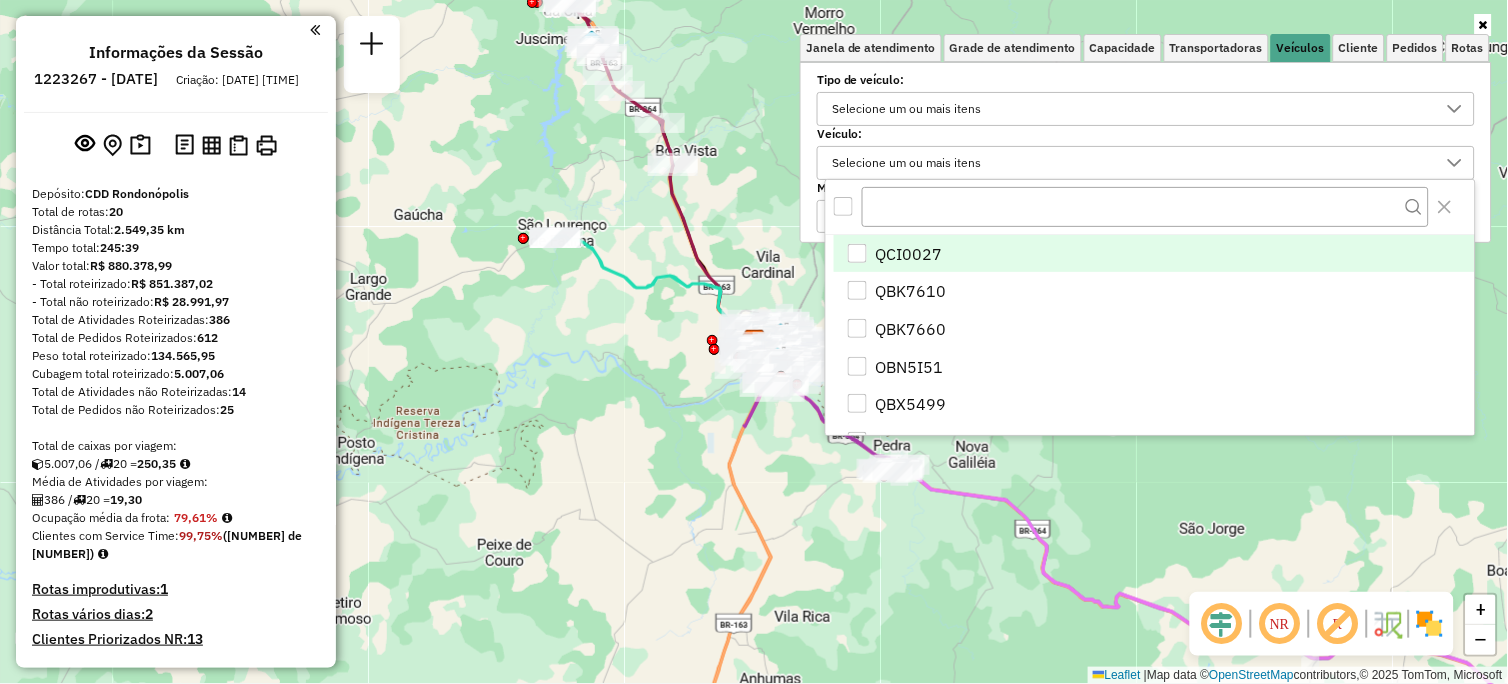 scroll, scrollTop: 11, scrollLeft: 67, axis: both 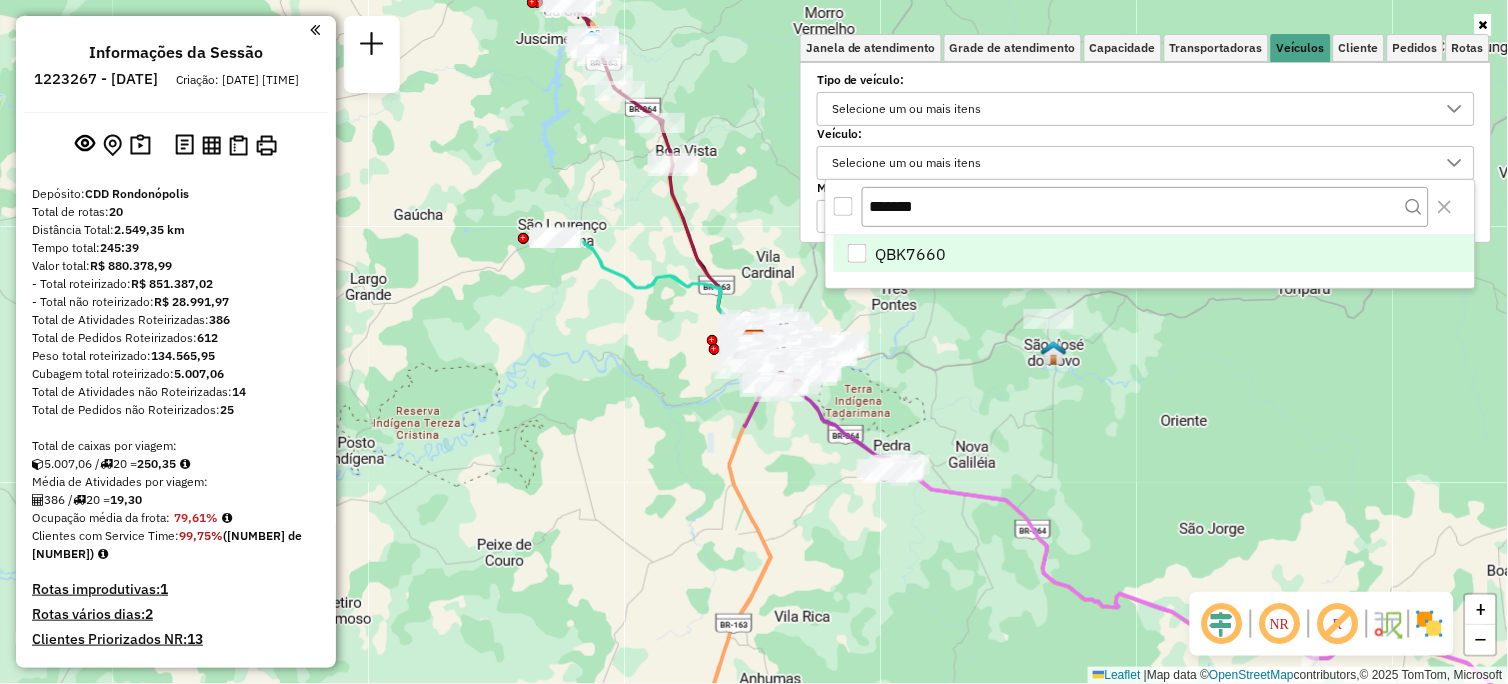 type on "*******" 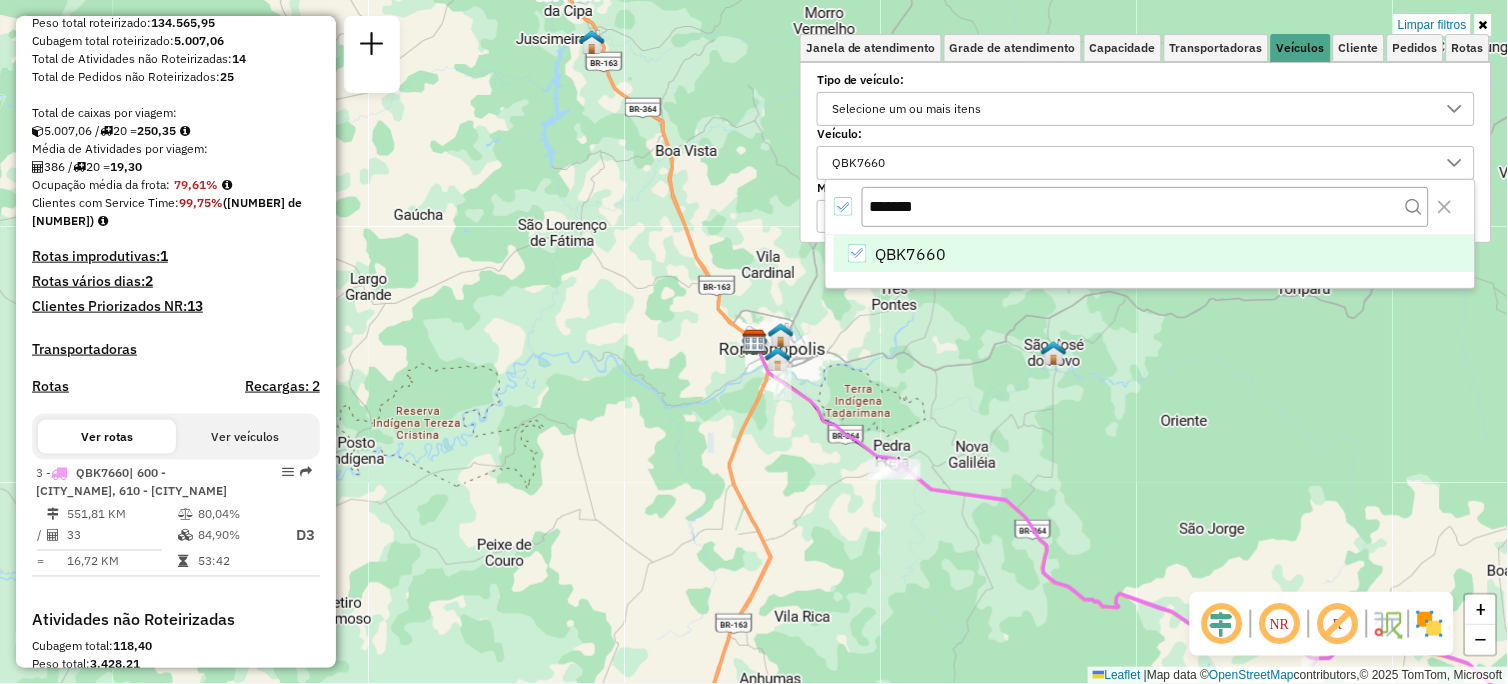 scroll, scrollTop: 444, scrollLeft: 0, axis: vertical 